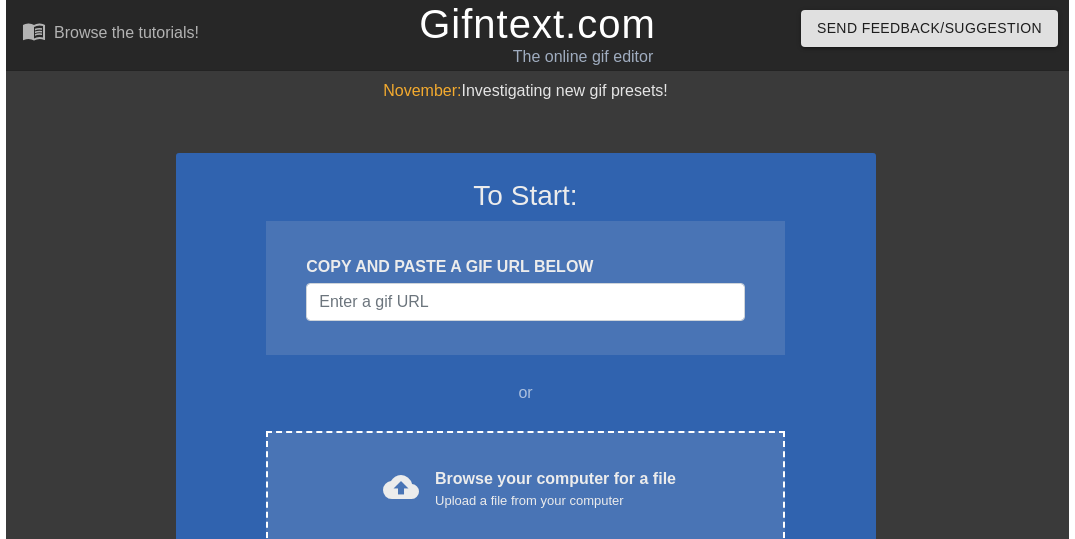 scroll, scrollTop: 0, scrollLeft: 0, axis: both 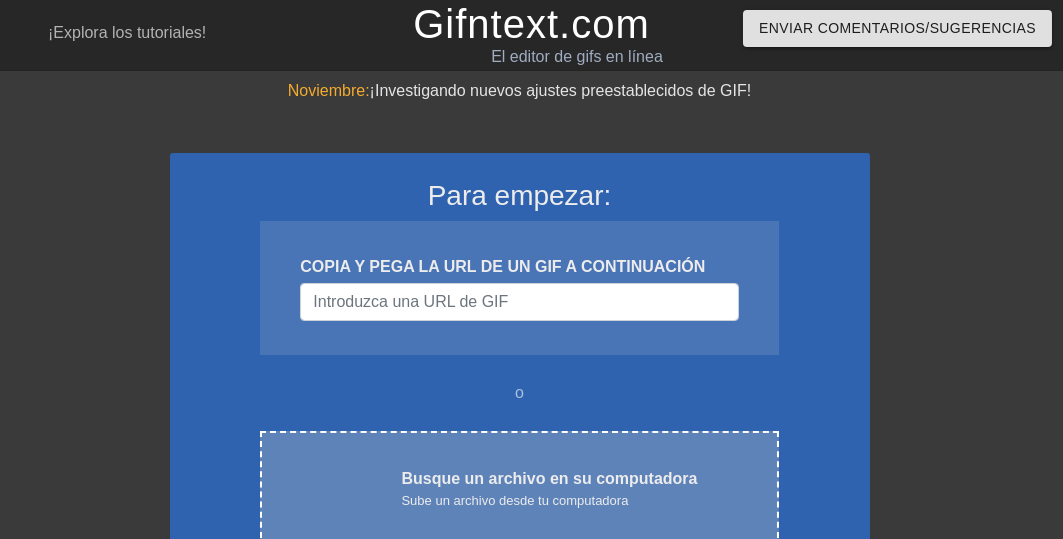 click on "Busque un archivo en su computadora Sube un archivo desde tu computadora" at bounding box center (549, 489) 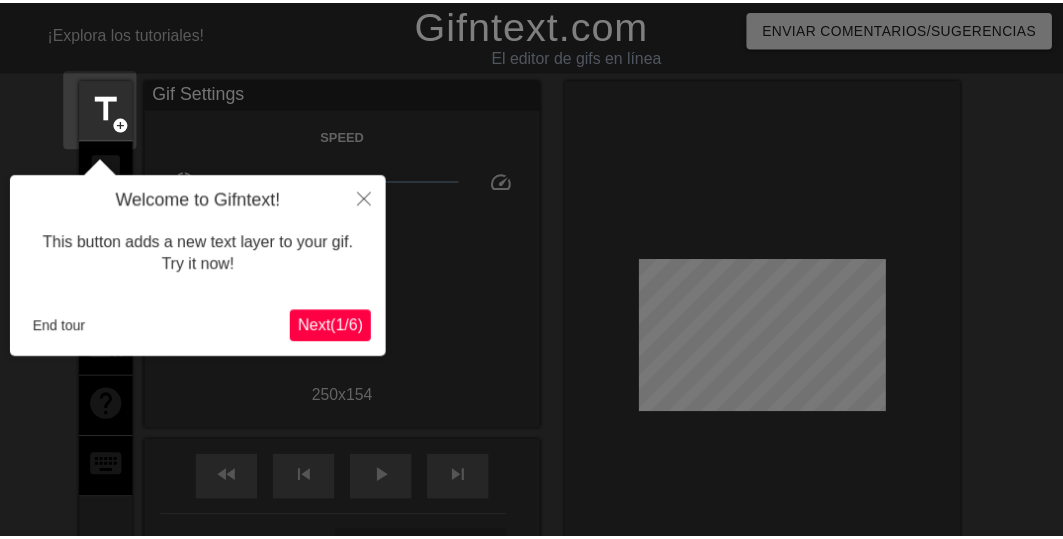scroll, scrollTop: 49, scrollLeft: 0, axis: vertical 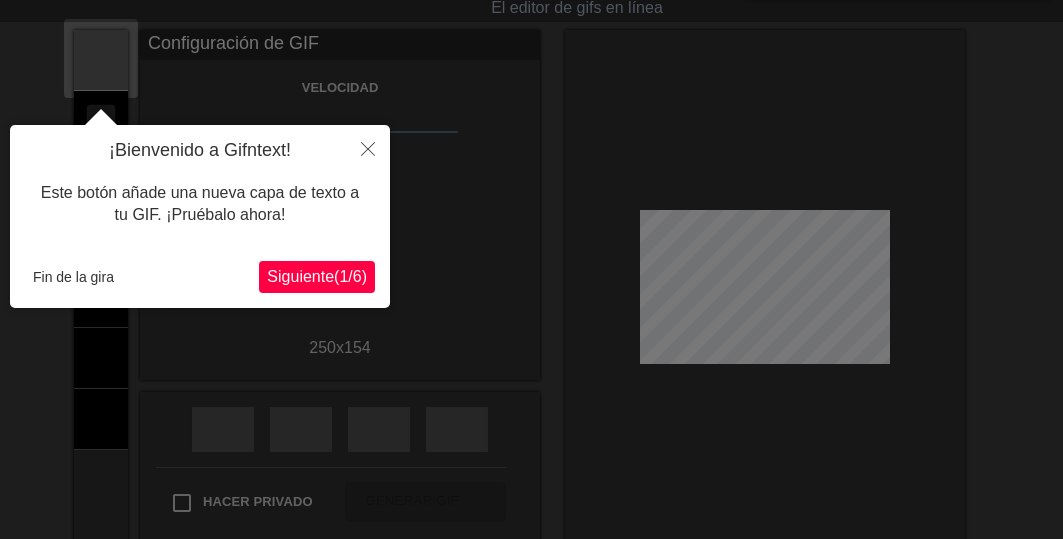 click on "Siguiente" at bounding box center (300, 276) 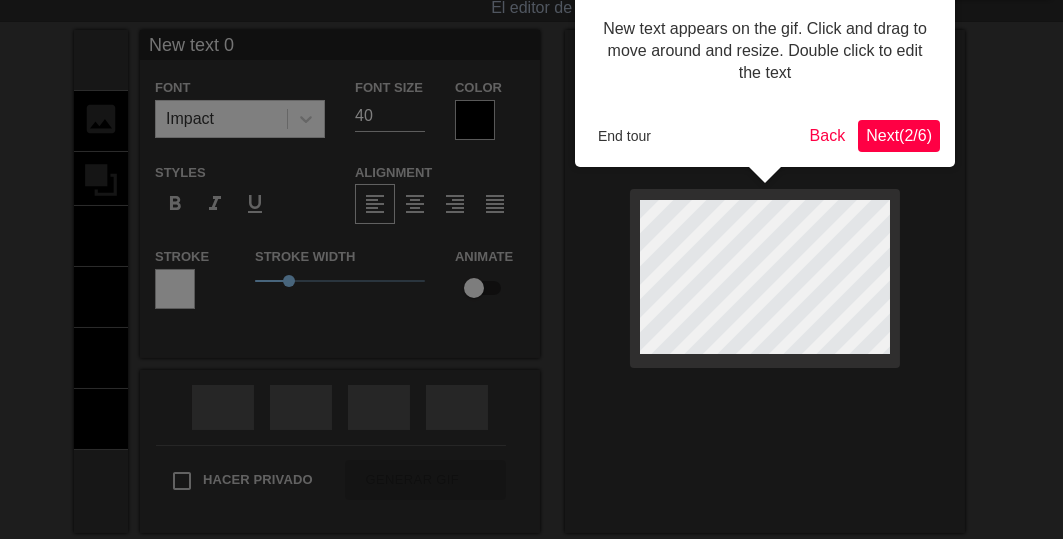 scroll, scrollTop: 0, scrollLeft: 0, axis: both 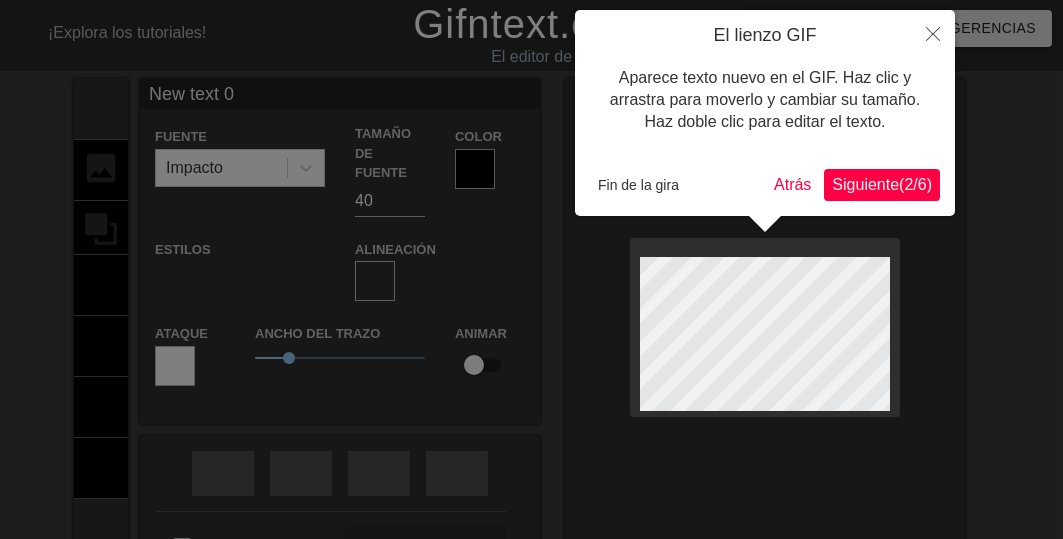 type on "New text" 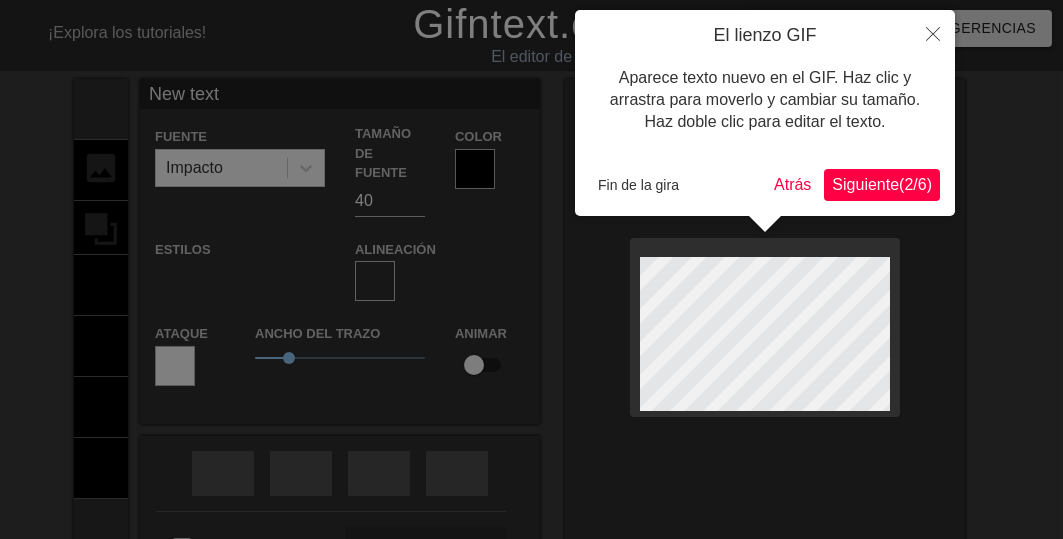 type on "New text" 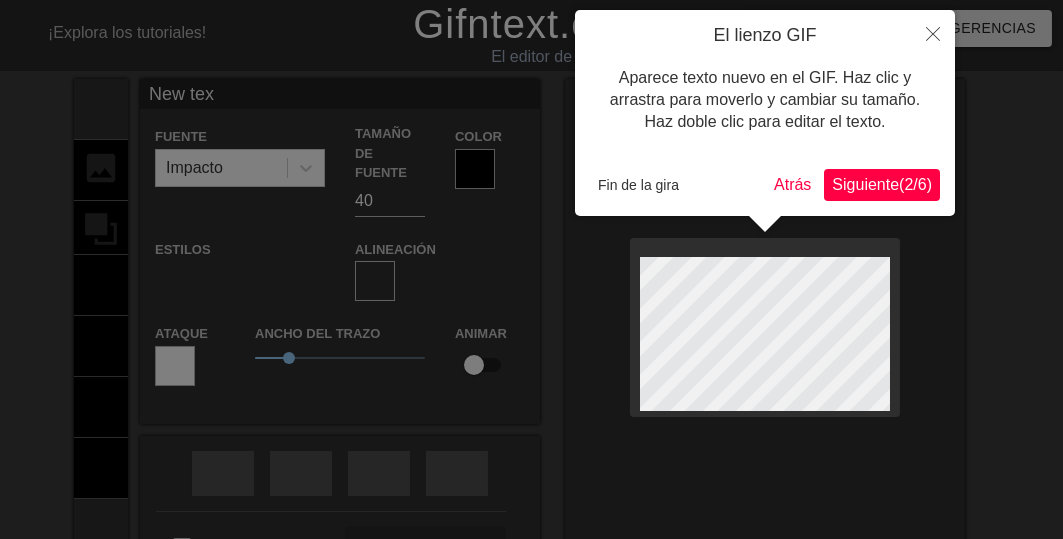 type on "New te" 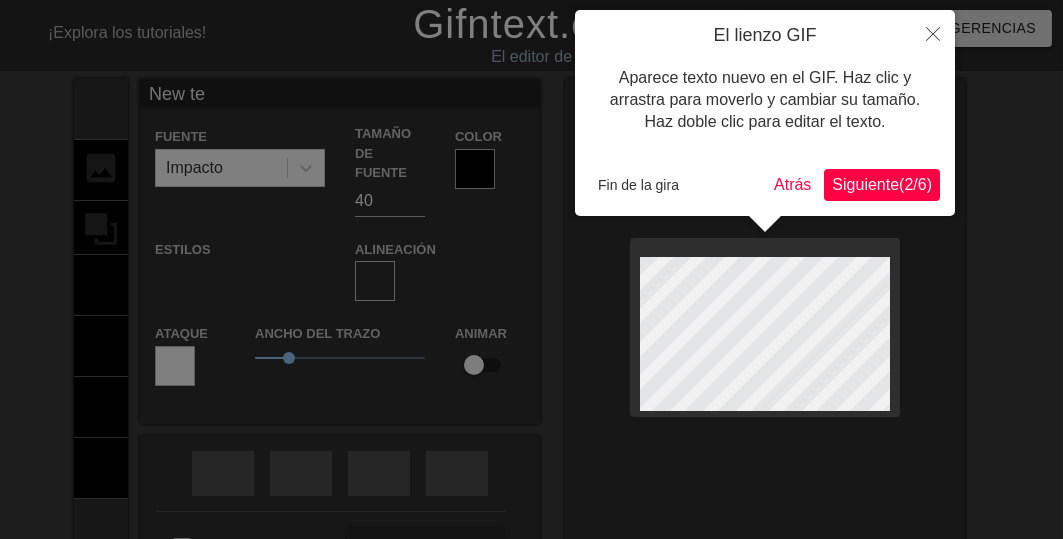 type on "New t" 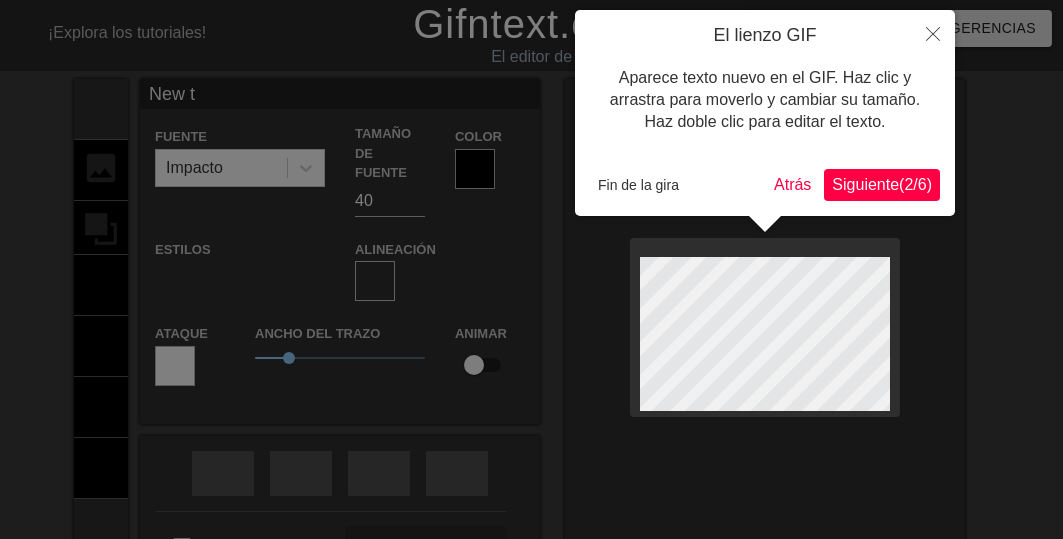 type on "New" 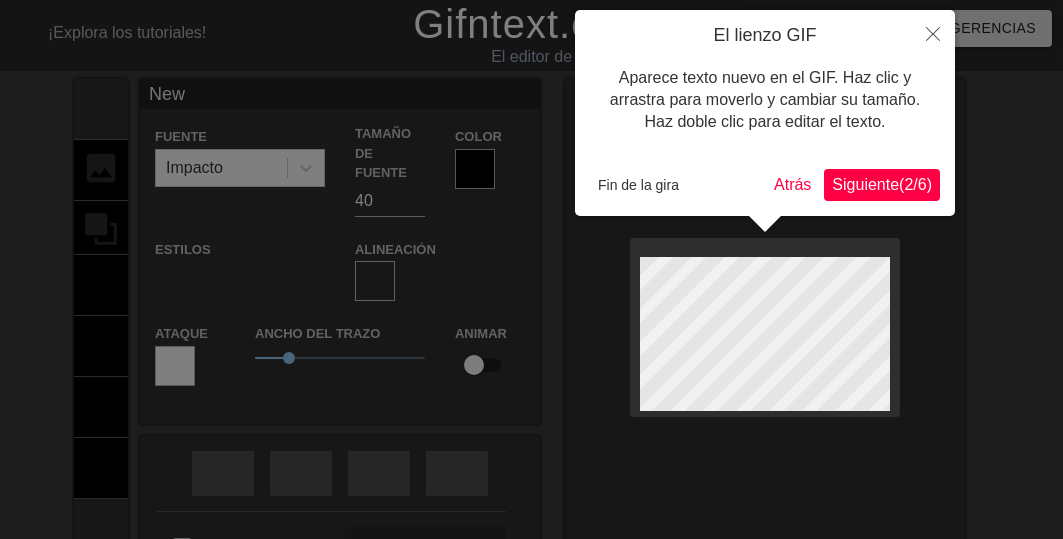 type on "New" 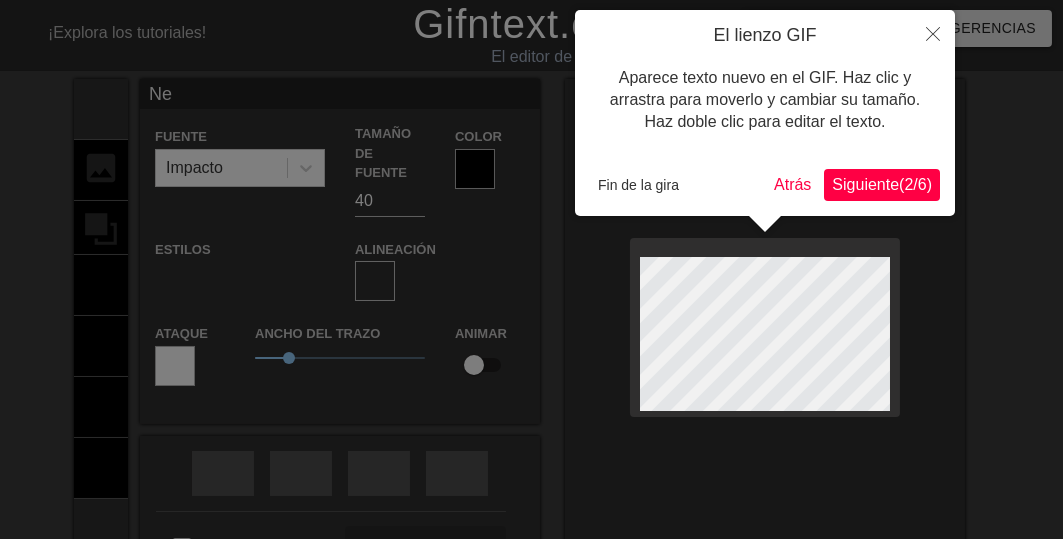 type on "N" 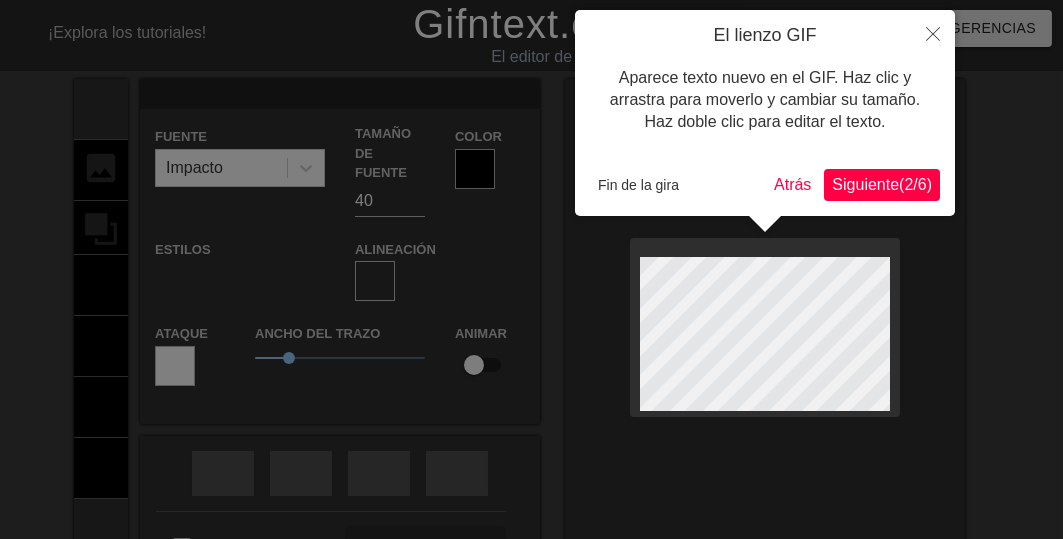 type on "B" 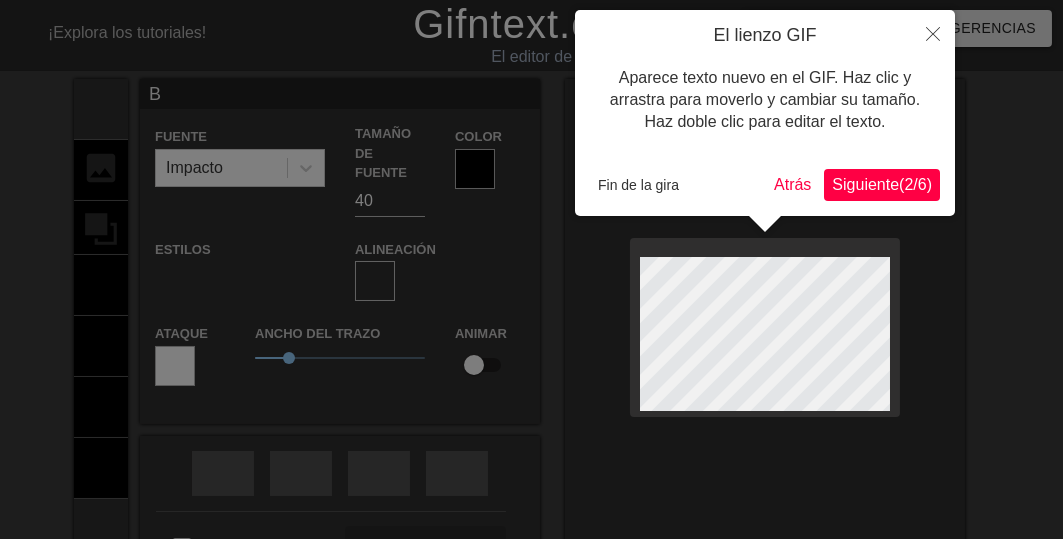 type on "Bu" 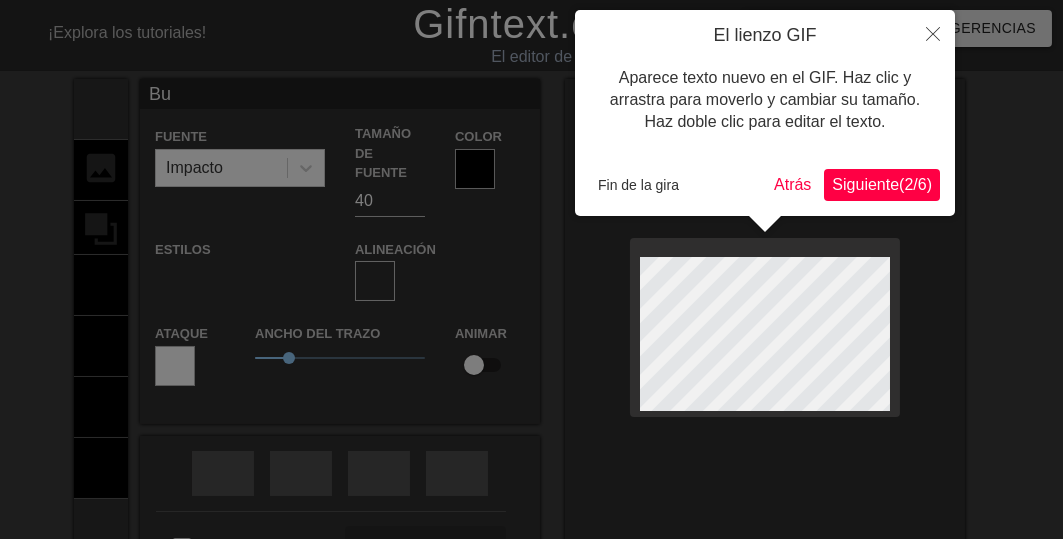 type on "Bue" 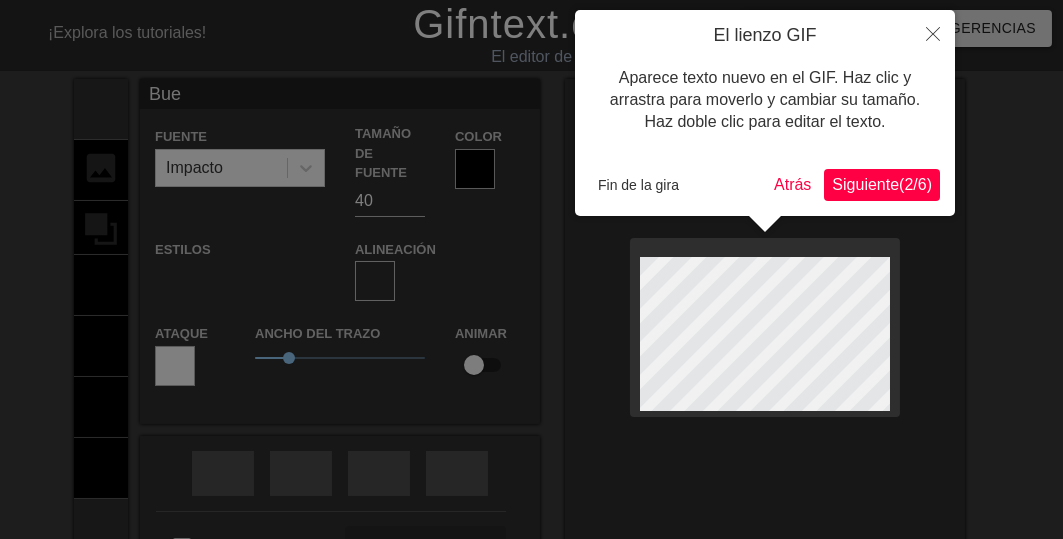 type on "Bue" 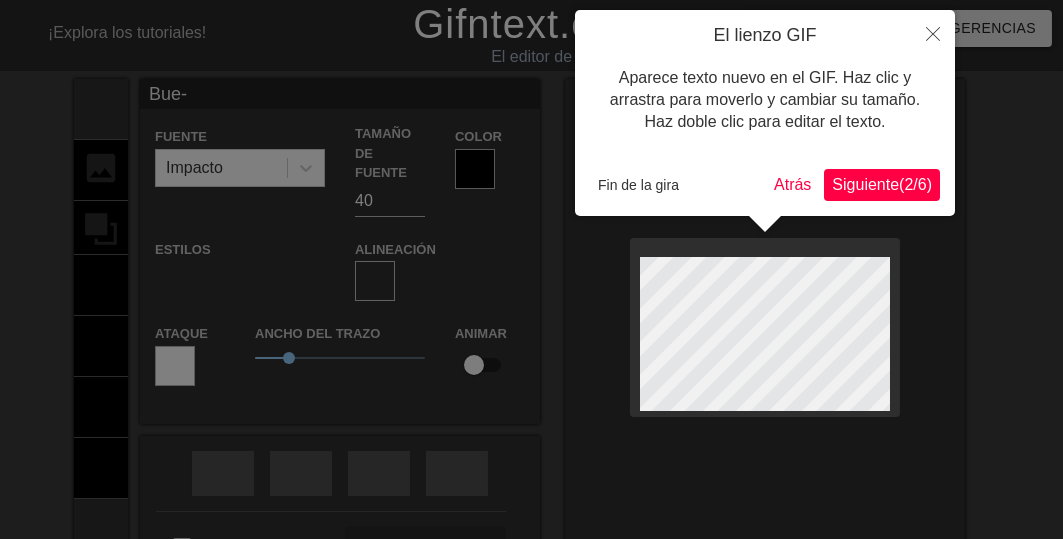 type on "Bue-" 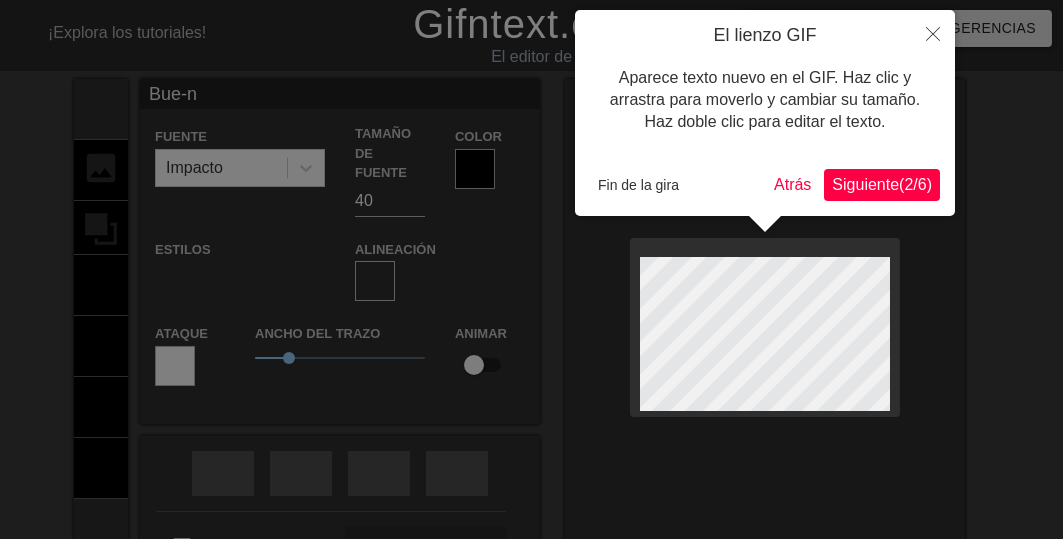 type on "Bue-no" 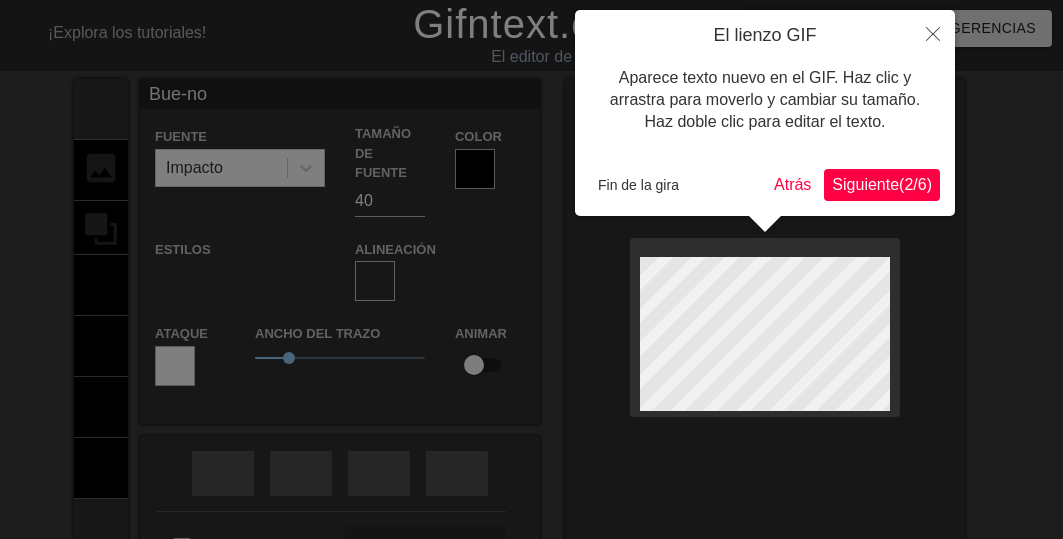 scroll, scrollTop: 3, scrollLeft: 1, axis: both 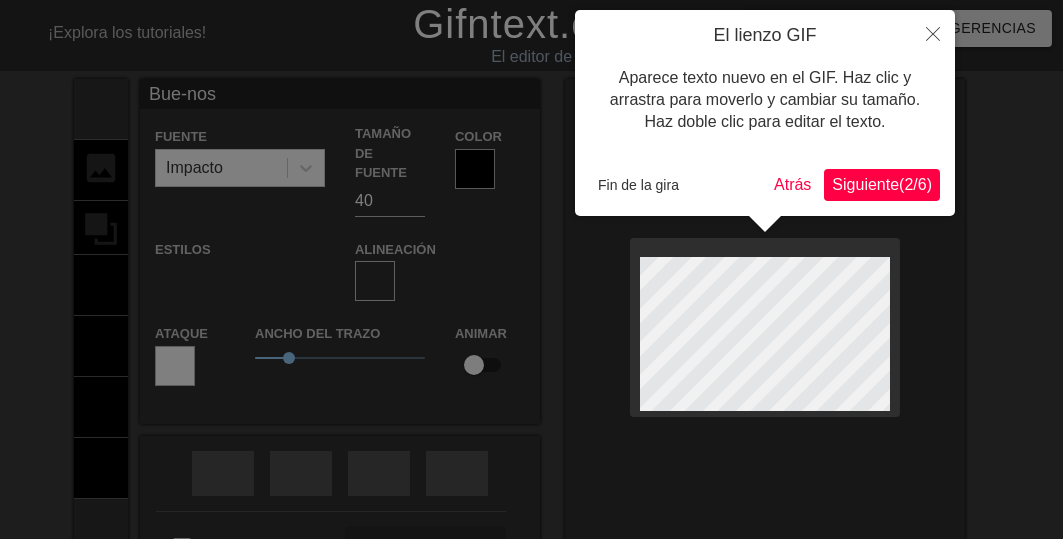 type on "Bue-nos" 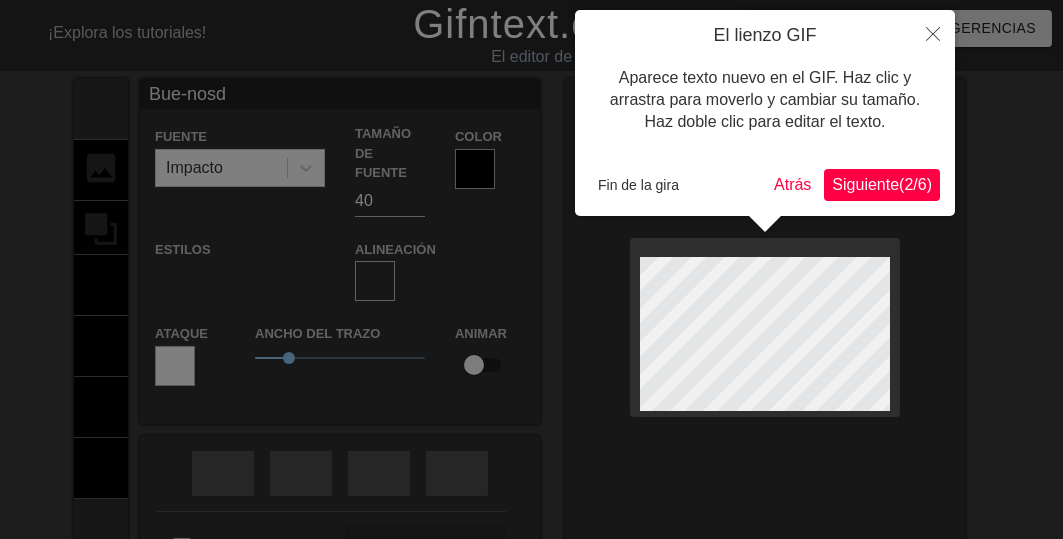 type on "Bue-nosdí" 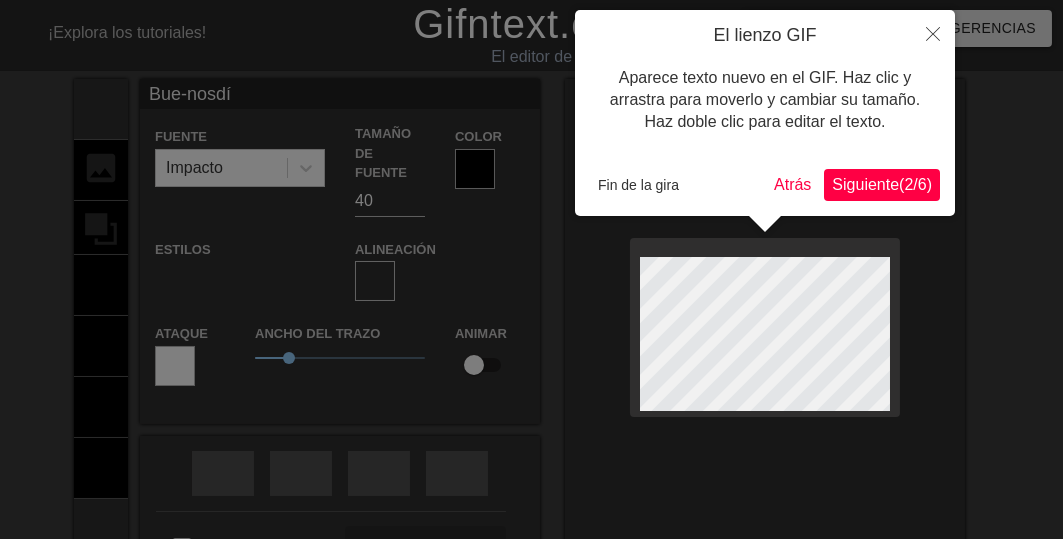 type on "Bue-nosdía" 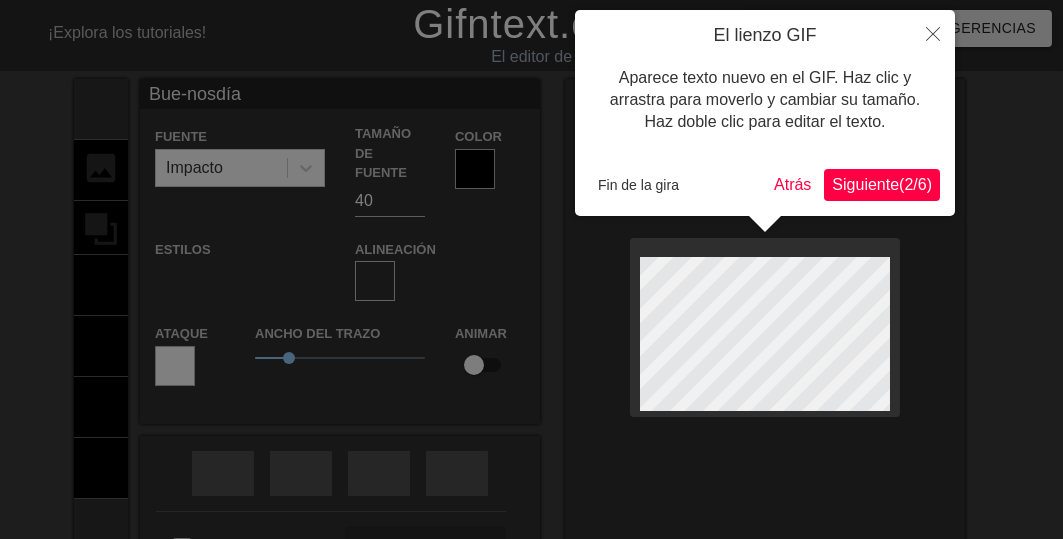 type on "Bue-nosdías" 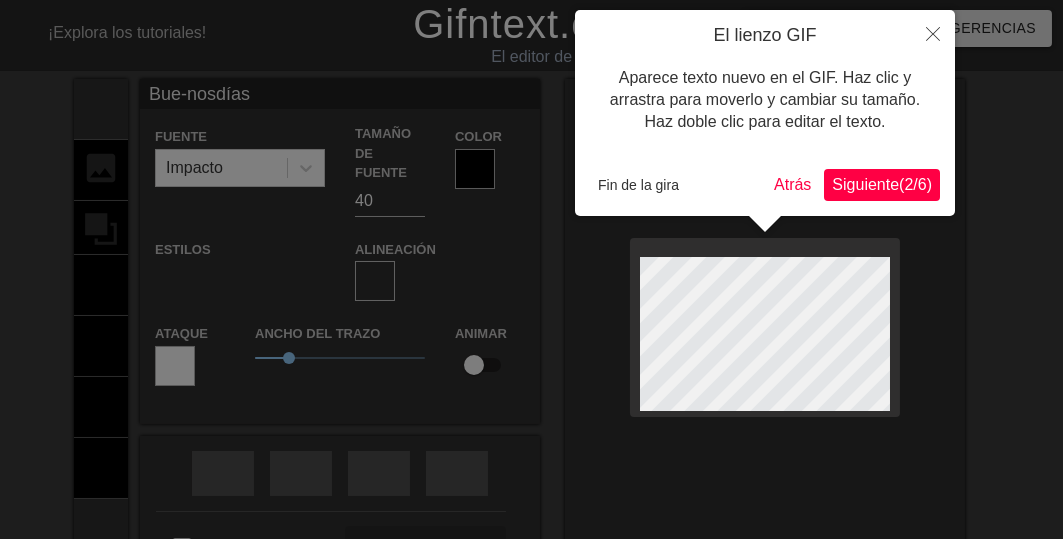 scroll, scrollTop: 5, scrollLeft: 2, axis: both 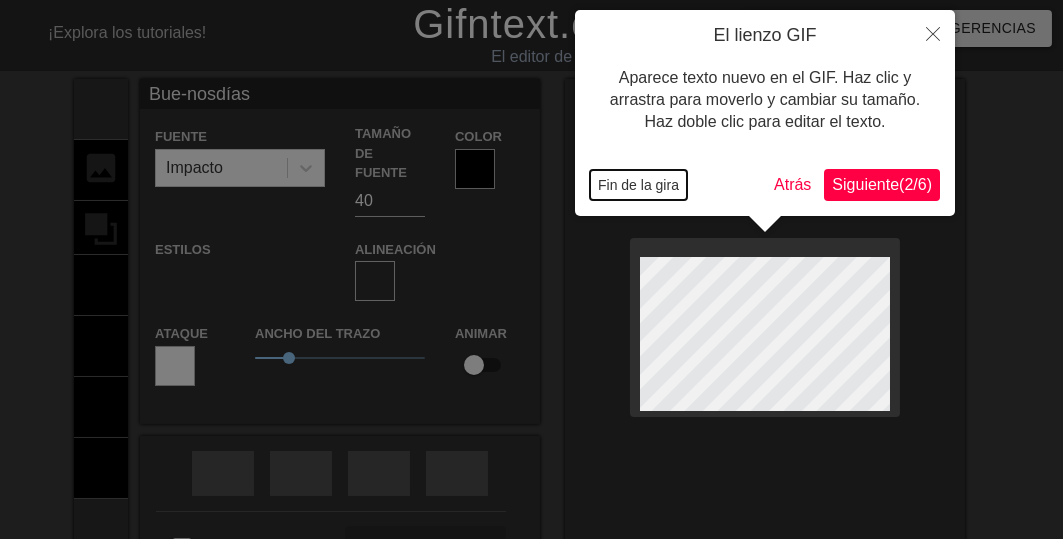 click on "Fin de la gira" at bounding box center [638, 185] 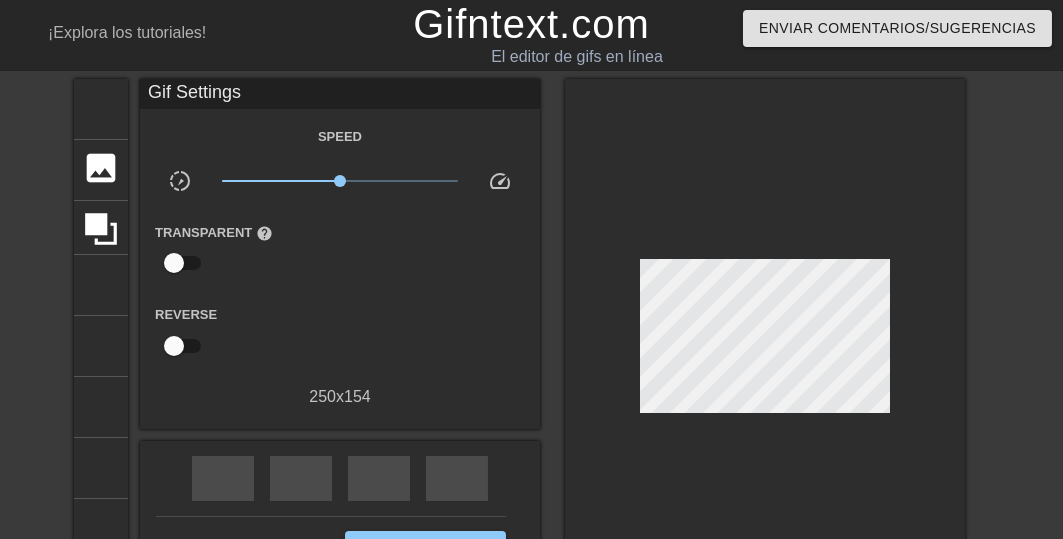 click on "Configuración de GIF Velocidad vídeo en cámara lenta x1.00 velocidad Invertir 250 x 154 rebobinado rápido saltar_anterior flecha de reproducción saltar_siguiente Hacer privado Generar GIF doble_flecha" at bounding box center [531, 341] 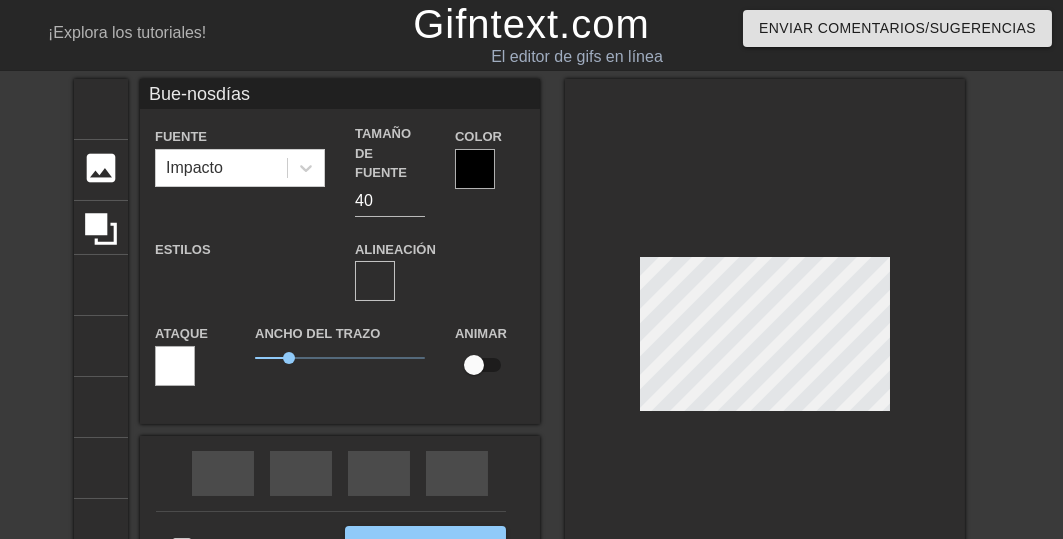 click at bounding box center (475, 169) 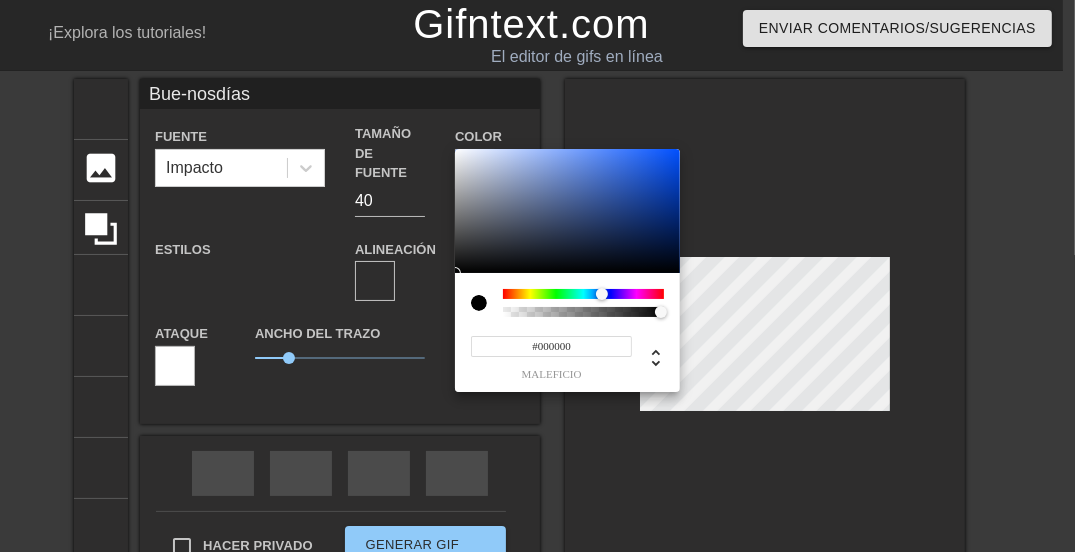 click at bounding box center [583, 294] 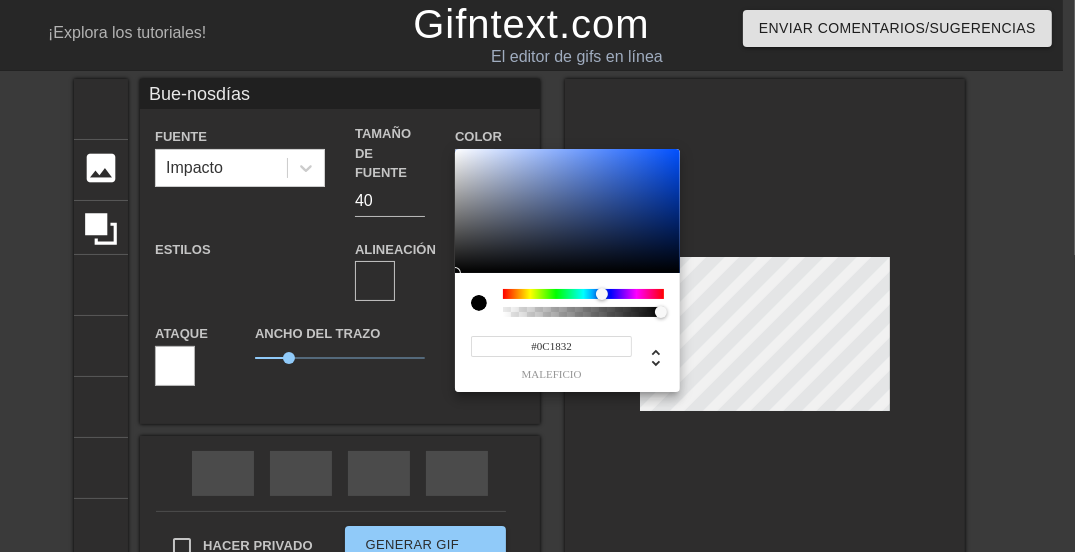 click at bounding box center [567, 211] 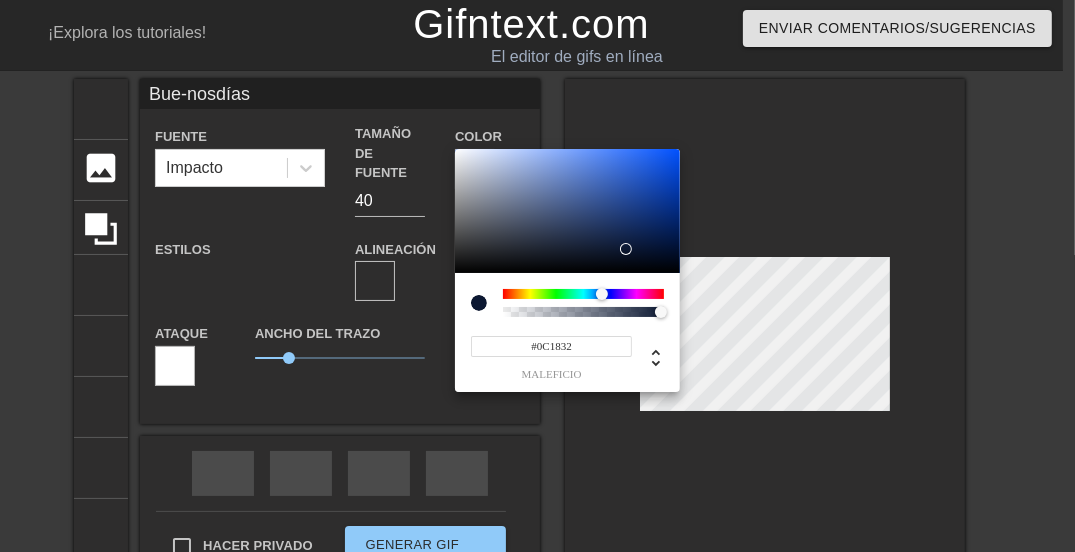 type on "Bue-nosdías" 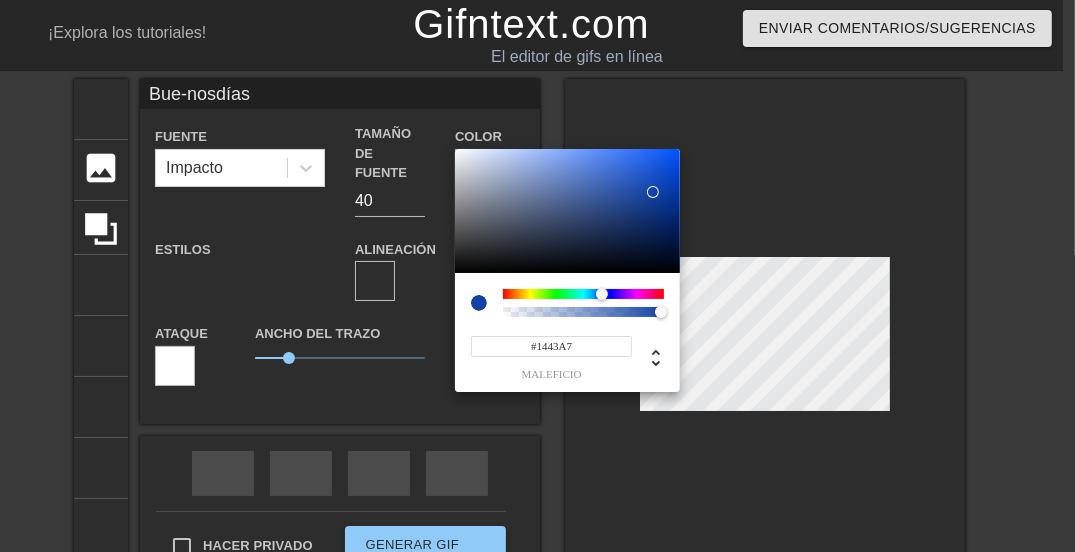 click at bounding box center [567, 211] 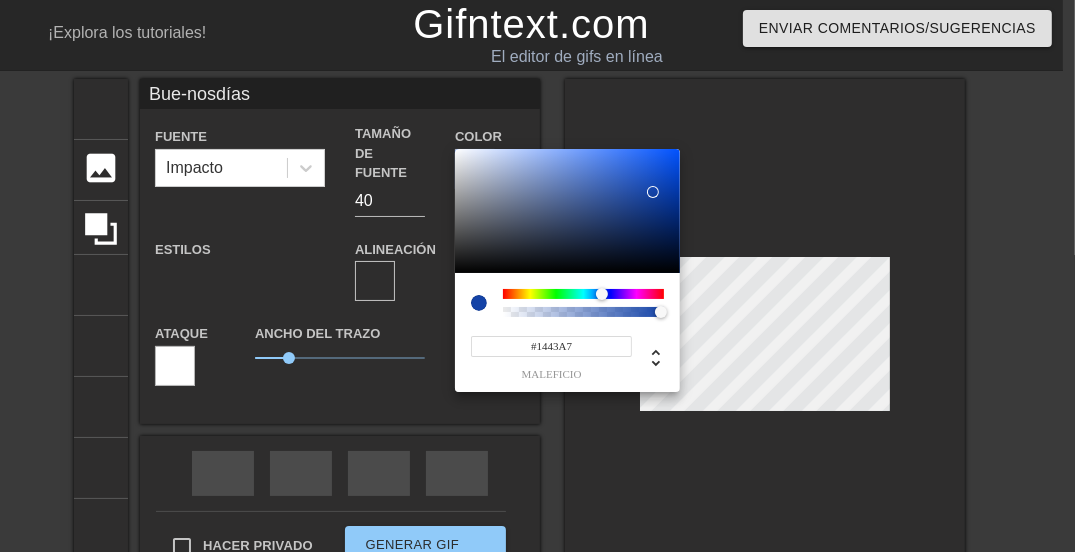 type on "Bue-nosdías" 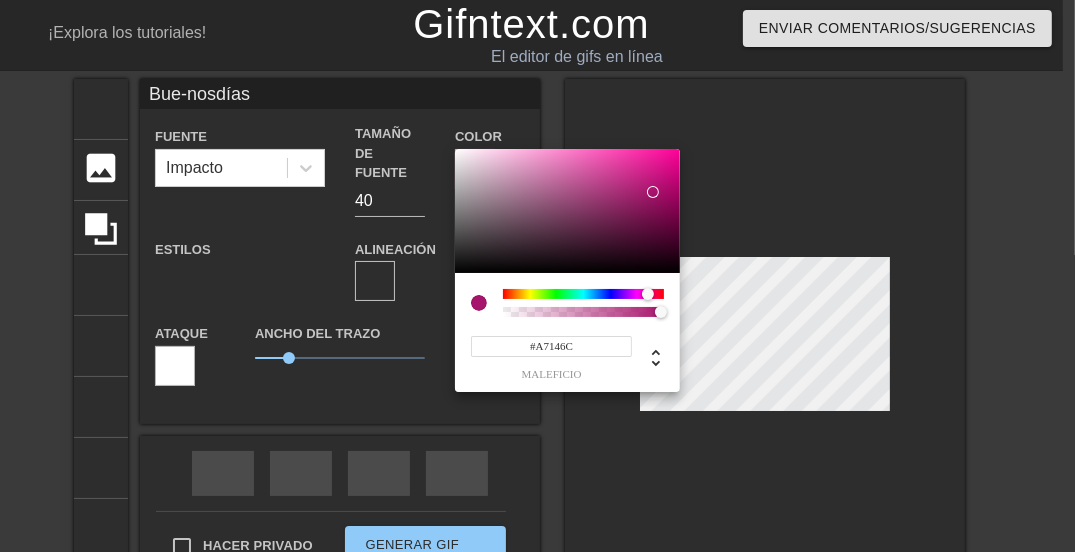 click at bounding box center [583, 294] 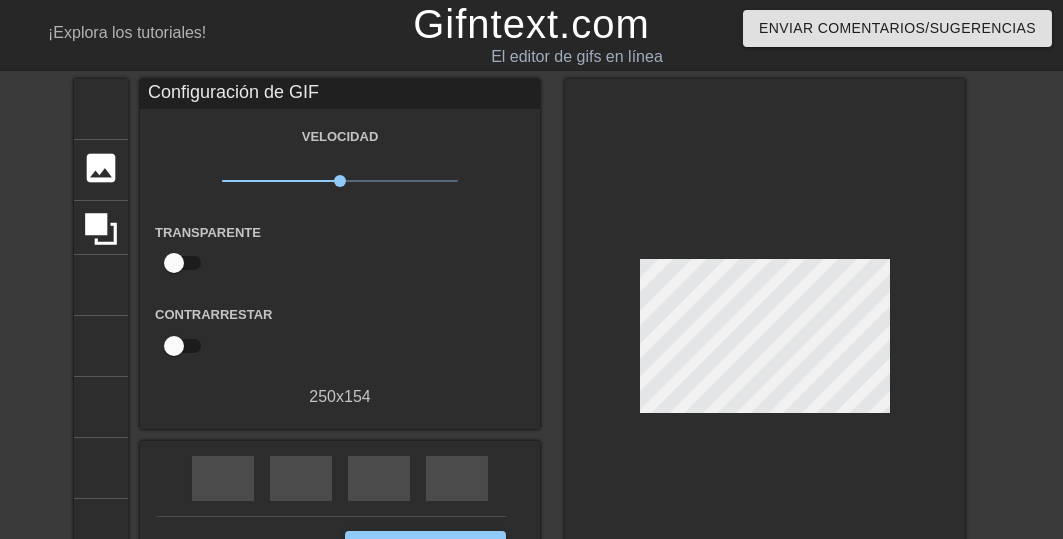 scroll, scrollTop: 80, scrollLeft: 0, axis: vertical 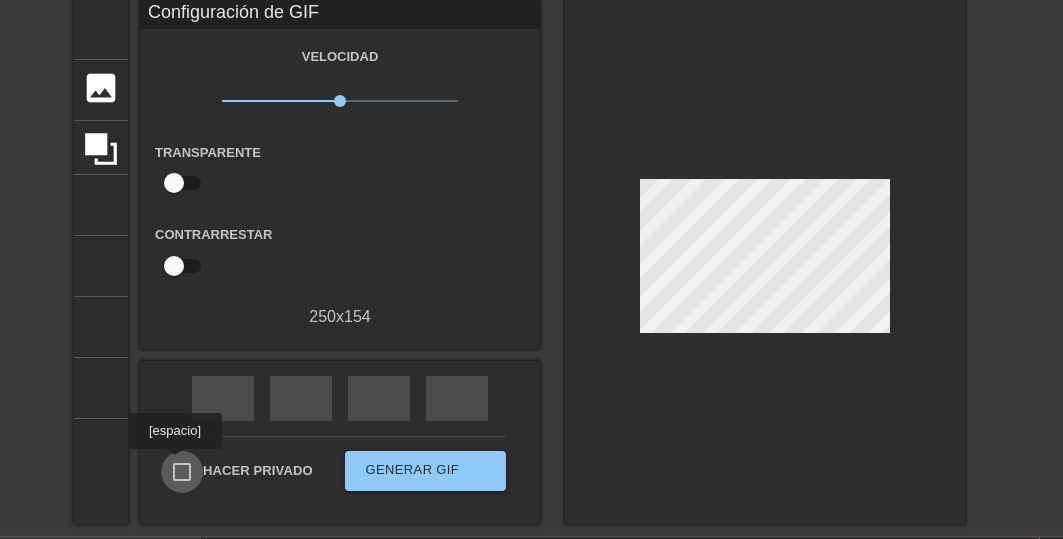 click on "Hacer privado" at bounding box center [182, 472] 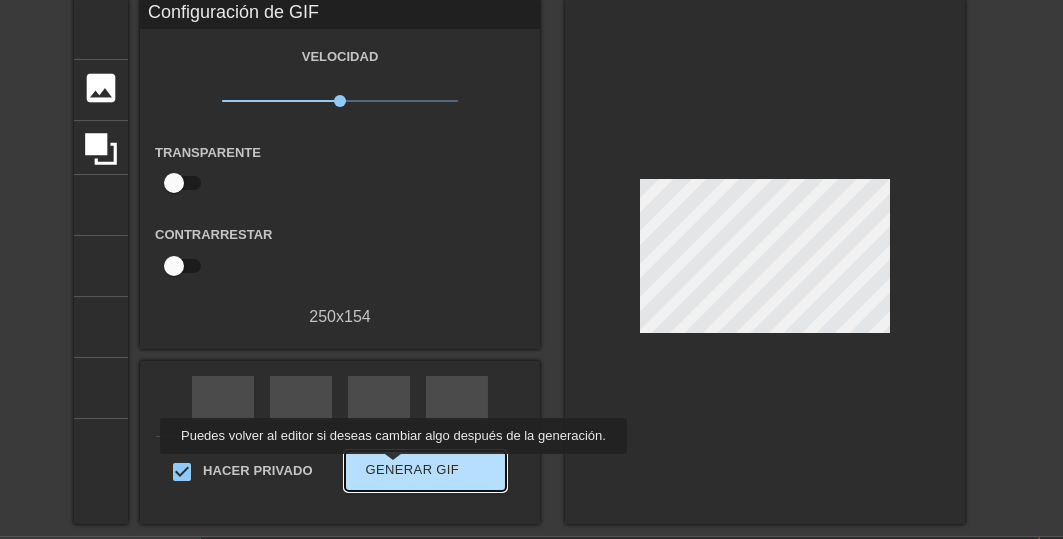 click on "Generar GIF" at bounding box center [413, 469] 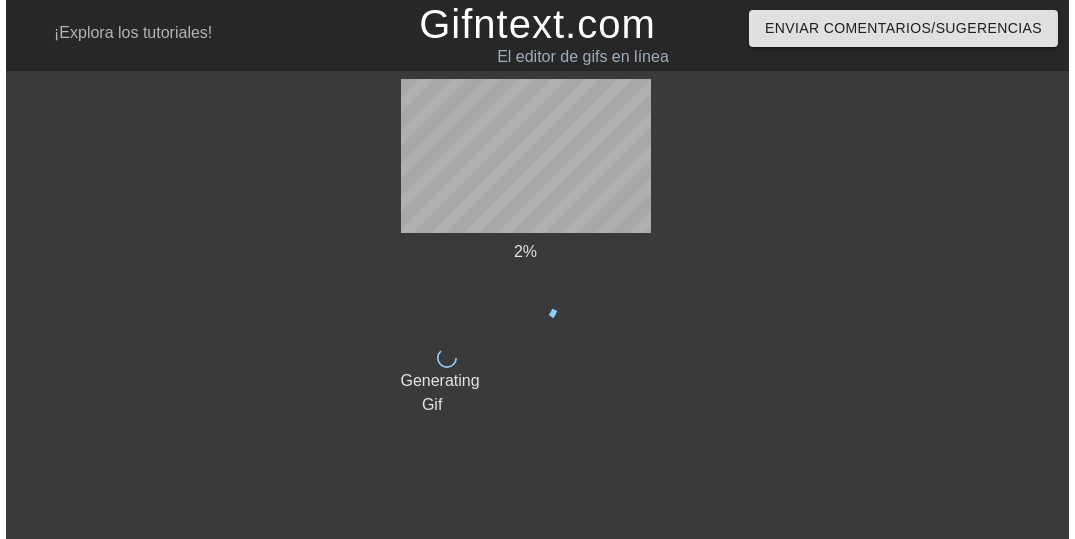 scroll, scrollTop: 0, scrollLeft: 0, axis: both 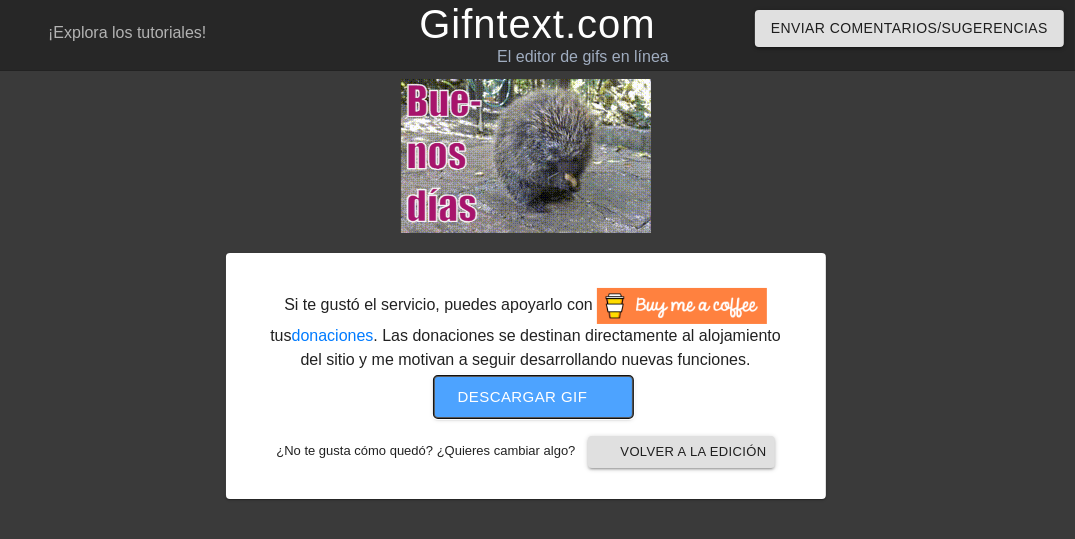 click on "Descargar gif" at bounding box center [523, 396] 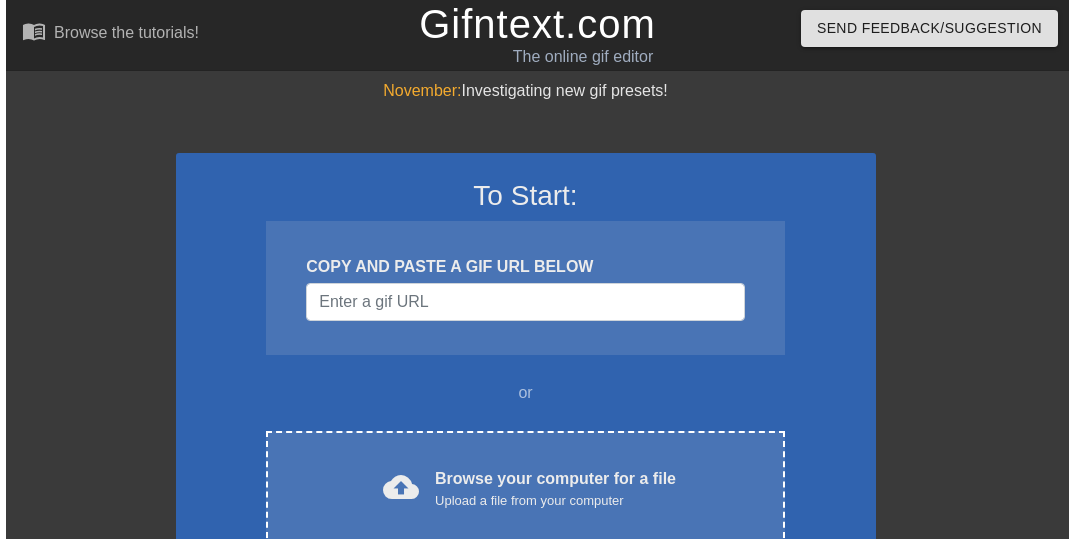 scroll, scrollTop: 0, scrollLeft: 0, axis: both 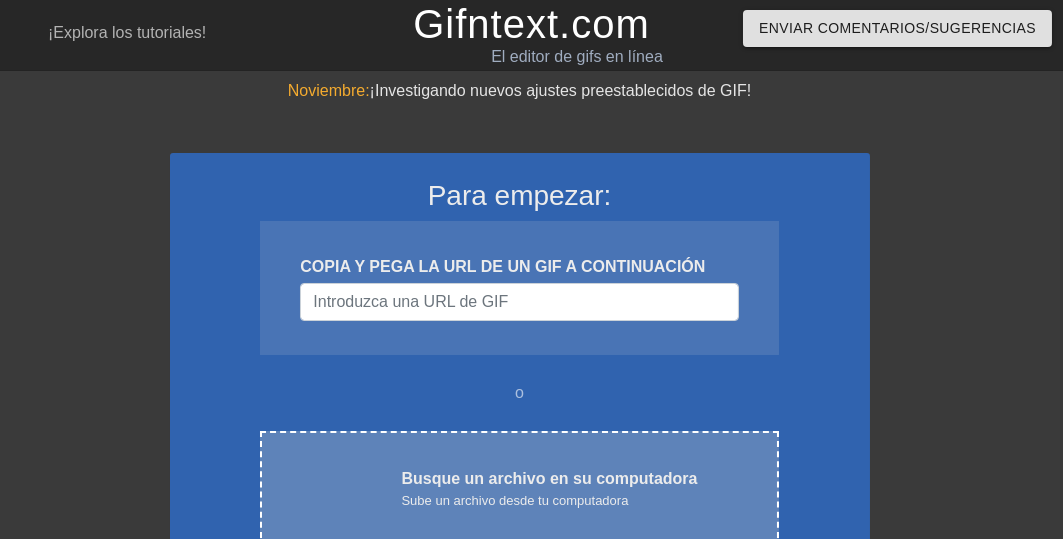click on "Busque un archivo en su computadora" at bounding box center (549, 478) 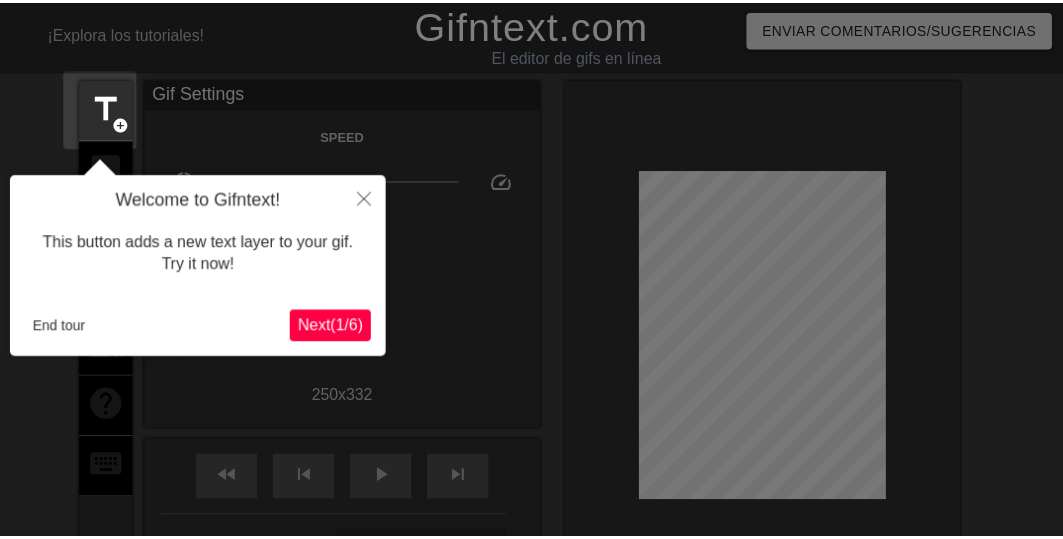 scroll, scrollTop: 49, scrollLeft: 0, axis: vertical 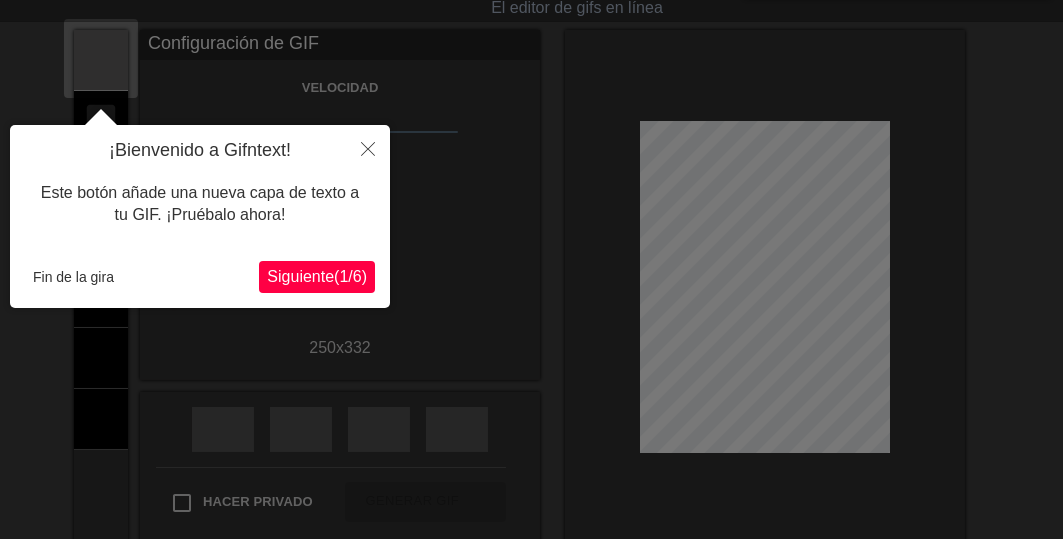click on "Siguiente  (  1  /  6  )" at bounding box center [317, 277] 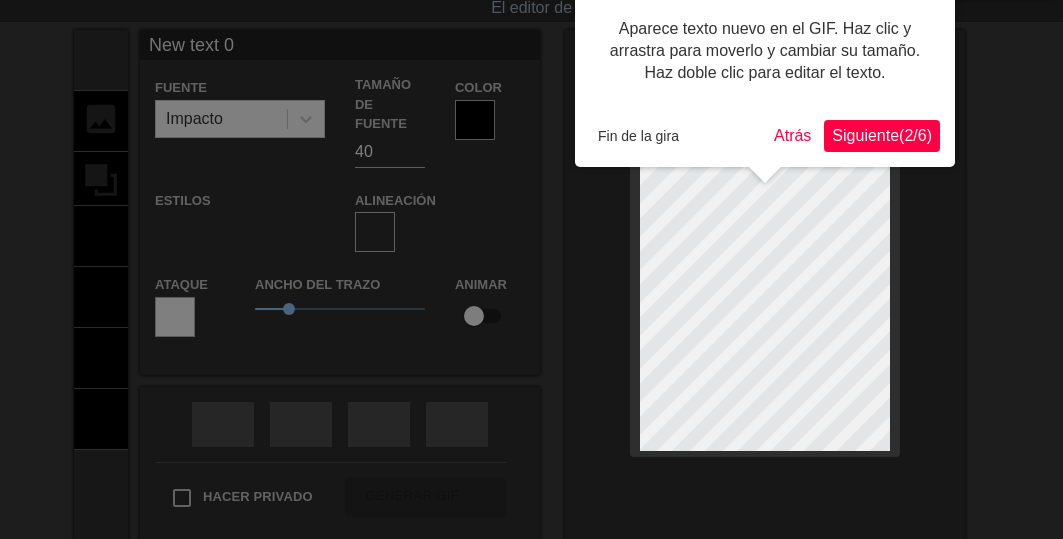 scroll, scrollTop: 0, scrollLeft: 0, axis: both 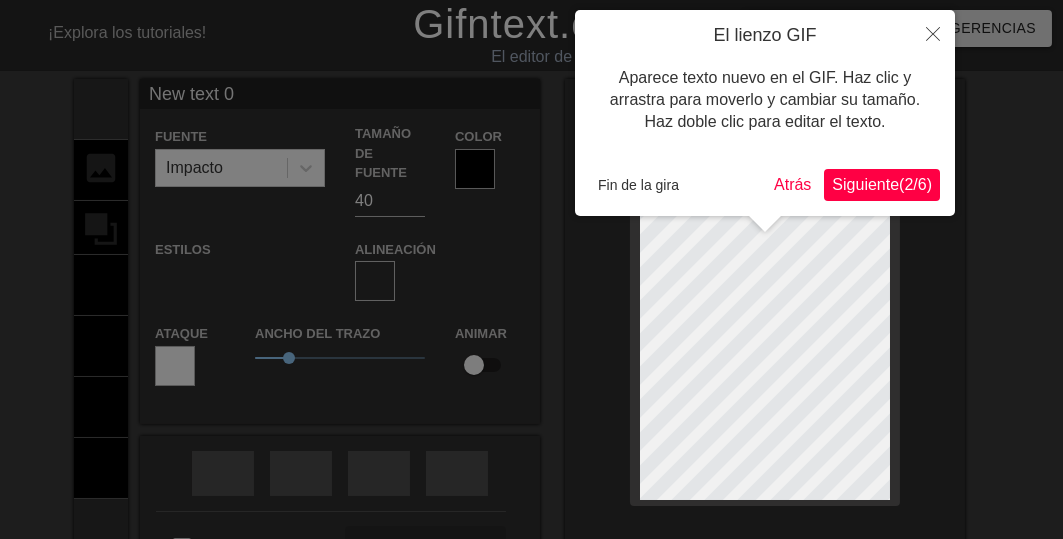 type on "New text" 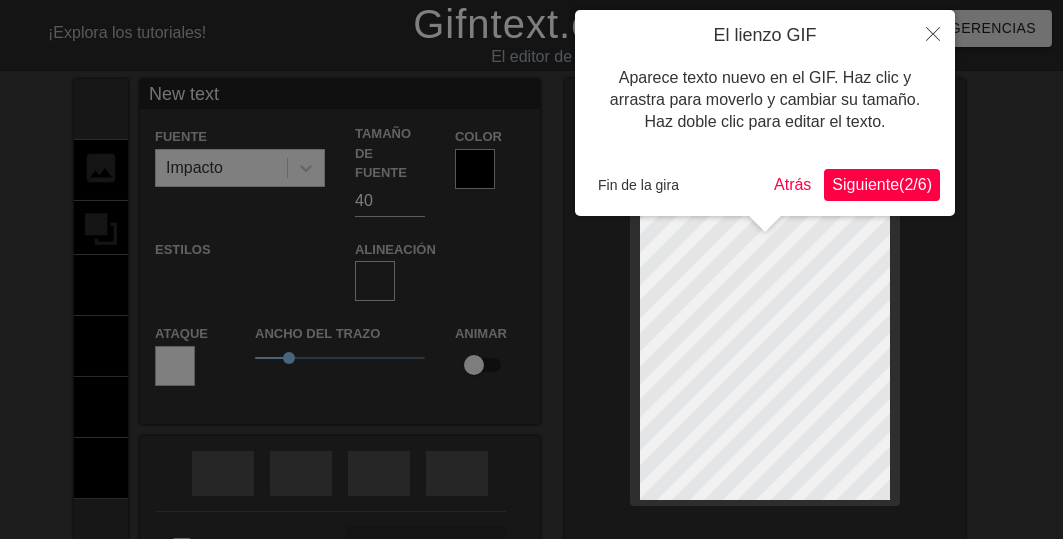 type on "New text" 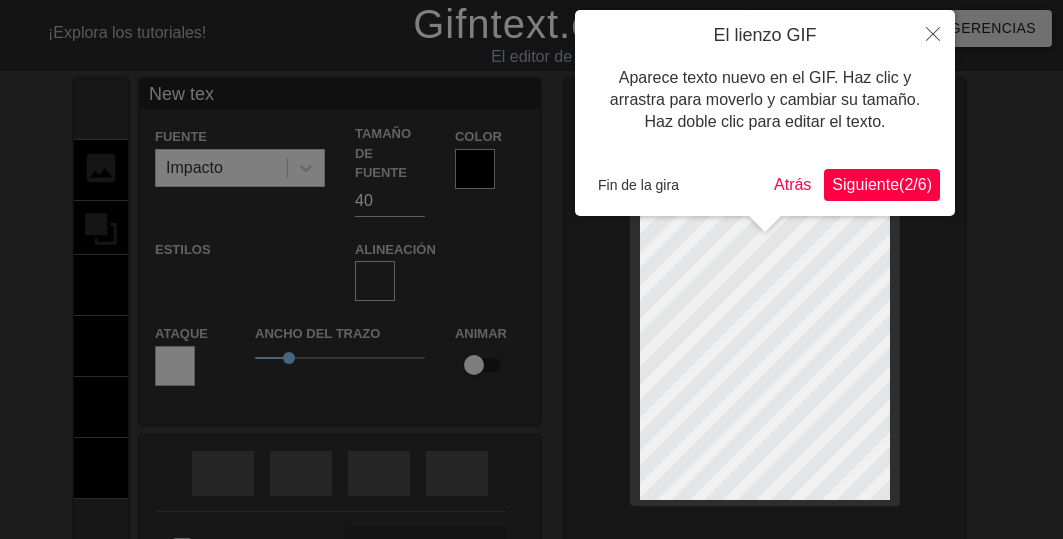 type on "New te" 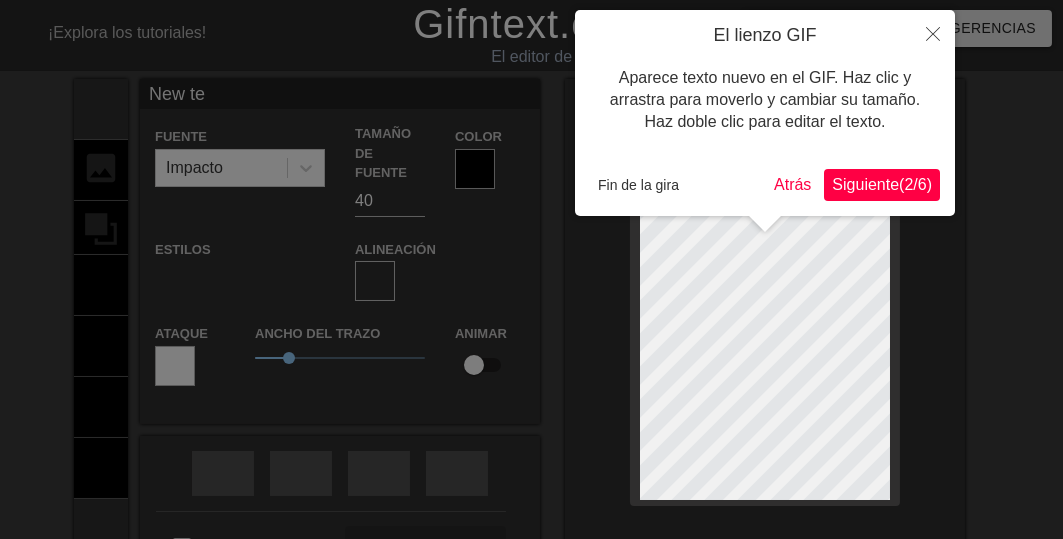 type on "New t" 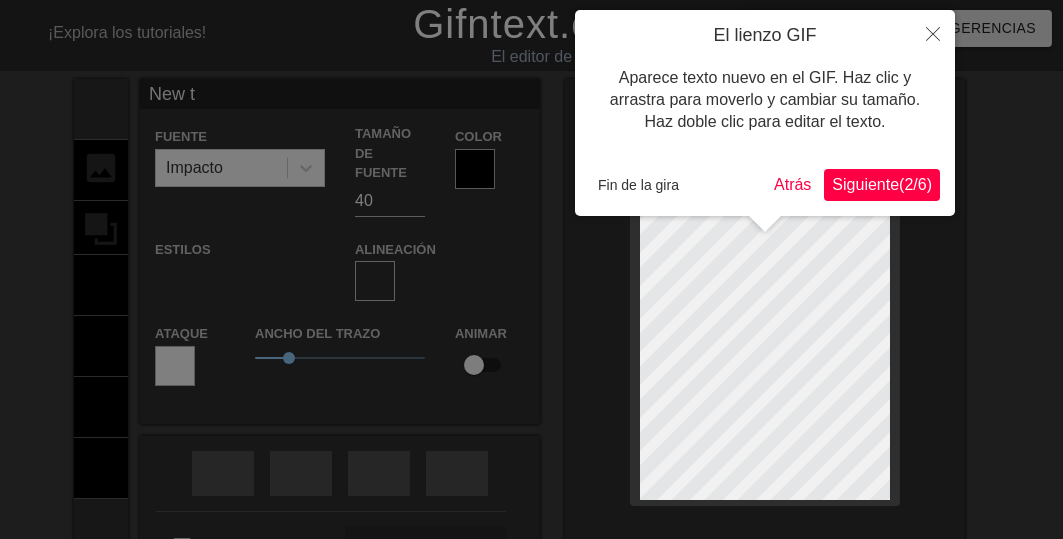 type on "New" 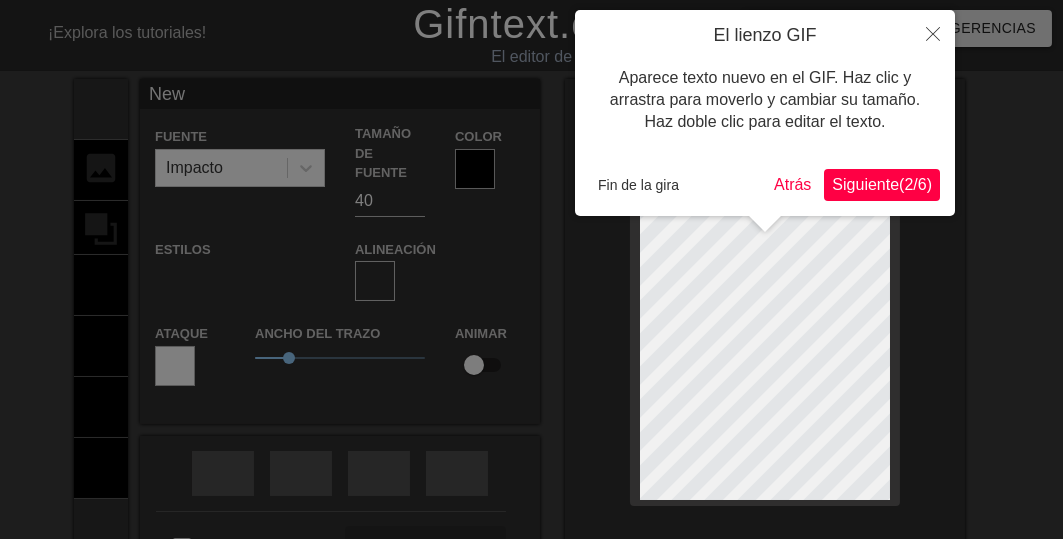 type on "Ne" 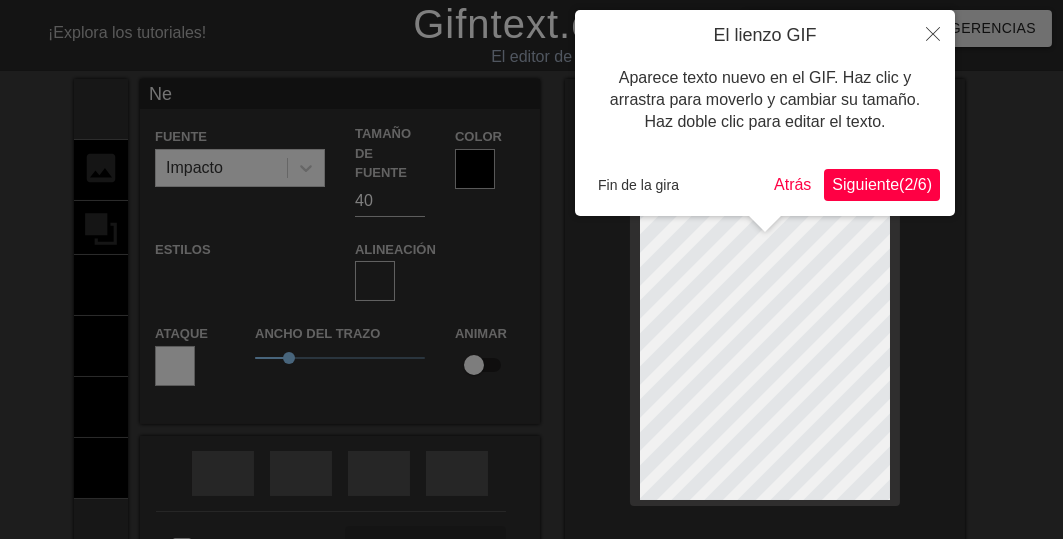 type on "N" 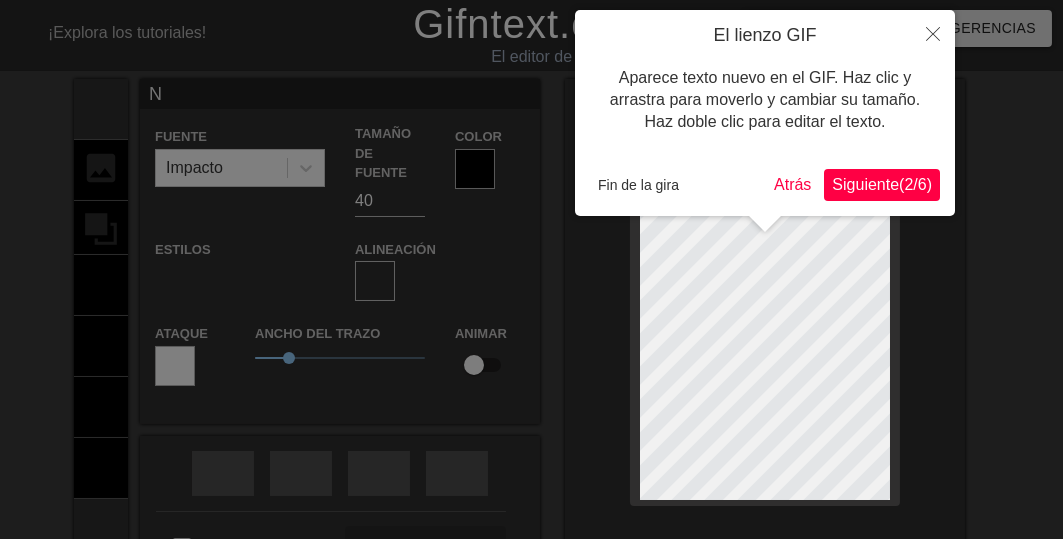 type 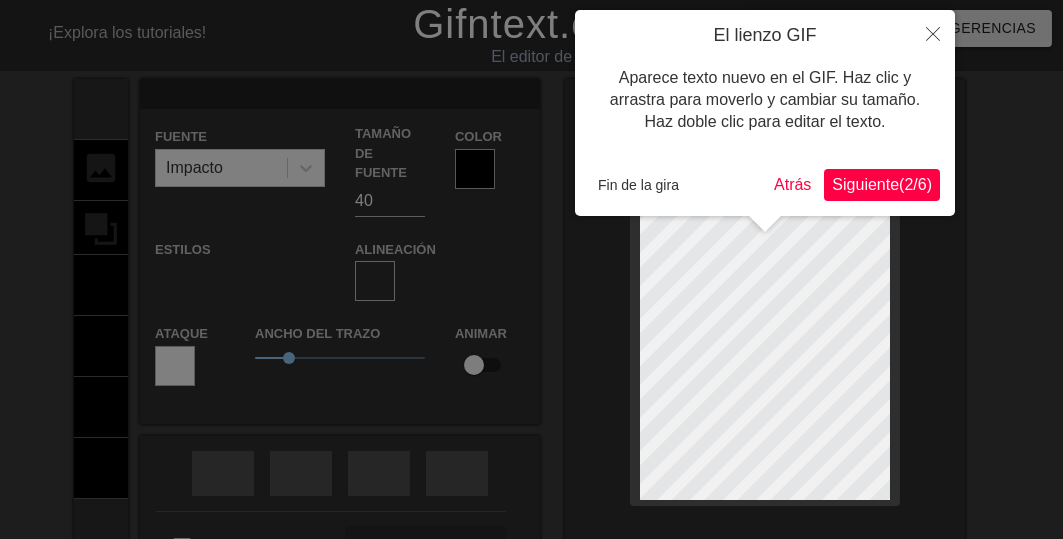 scroll, scrollTop: 3, scrollLeft: 2, axis: both 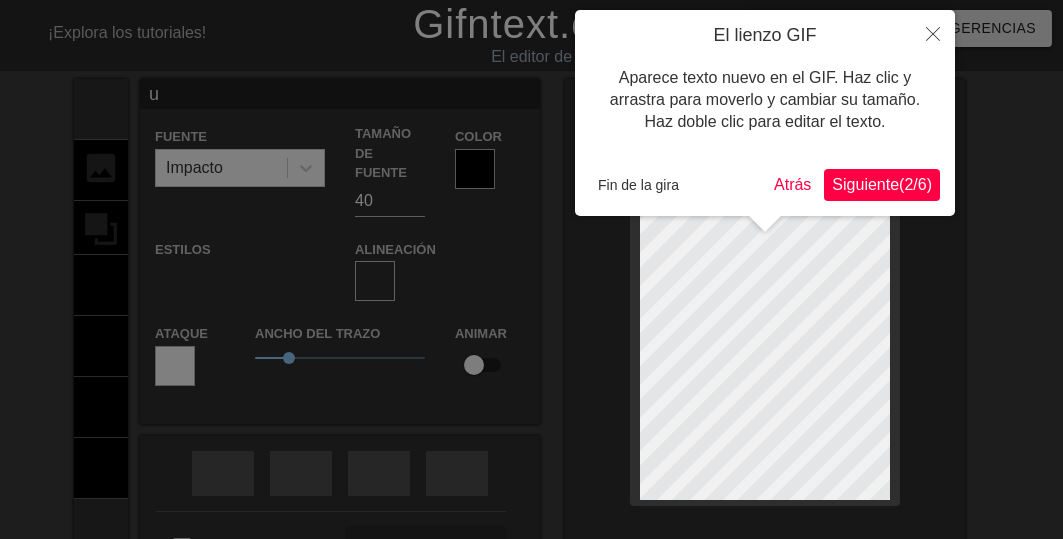 type on "uy" 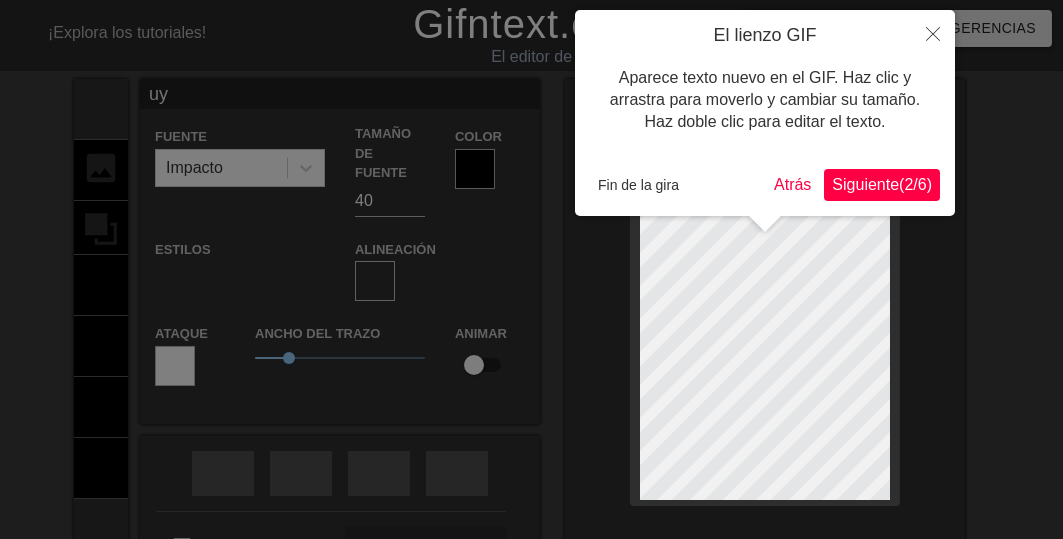 type on "u" 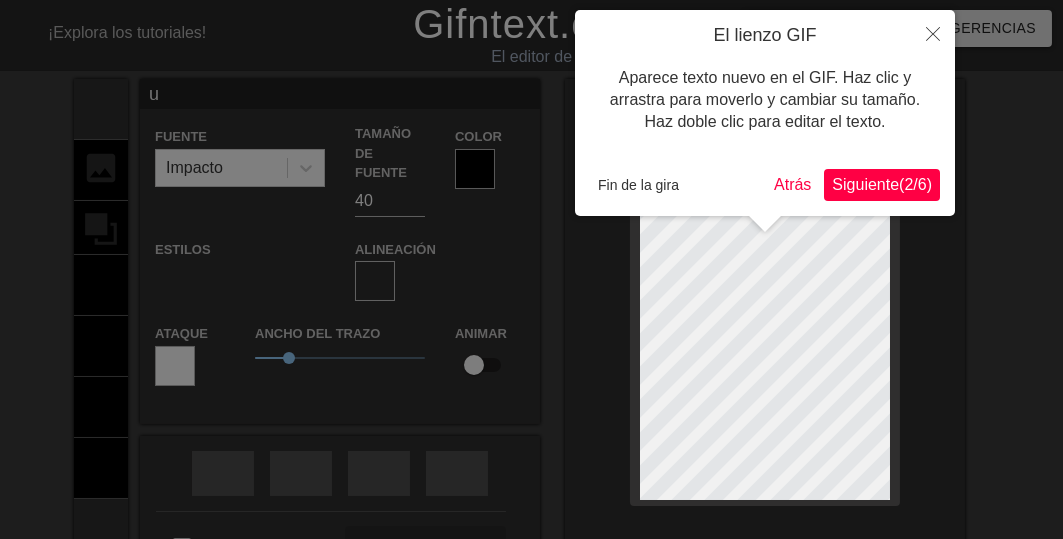 type 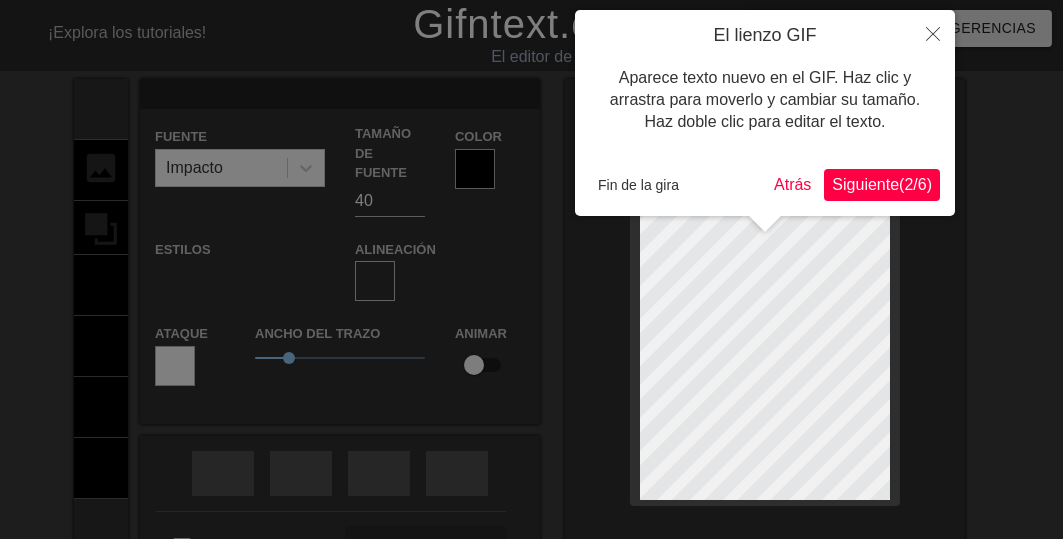 scroll, scrollTop: 1, scrollLeft: 1, axis: both 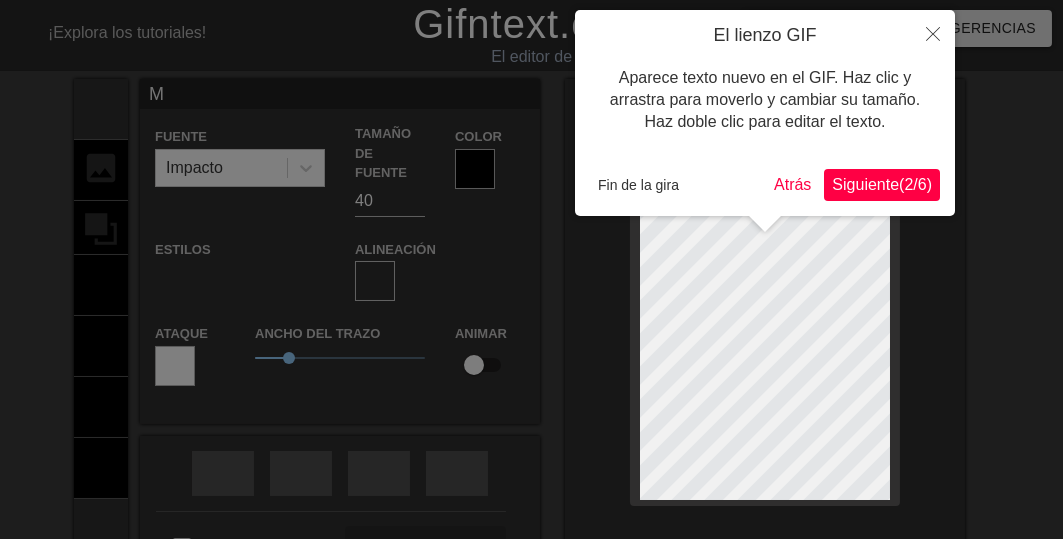 type on "Mu" 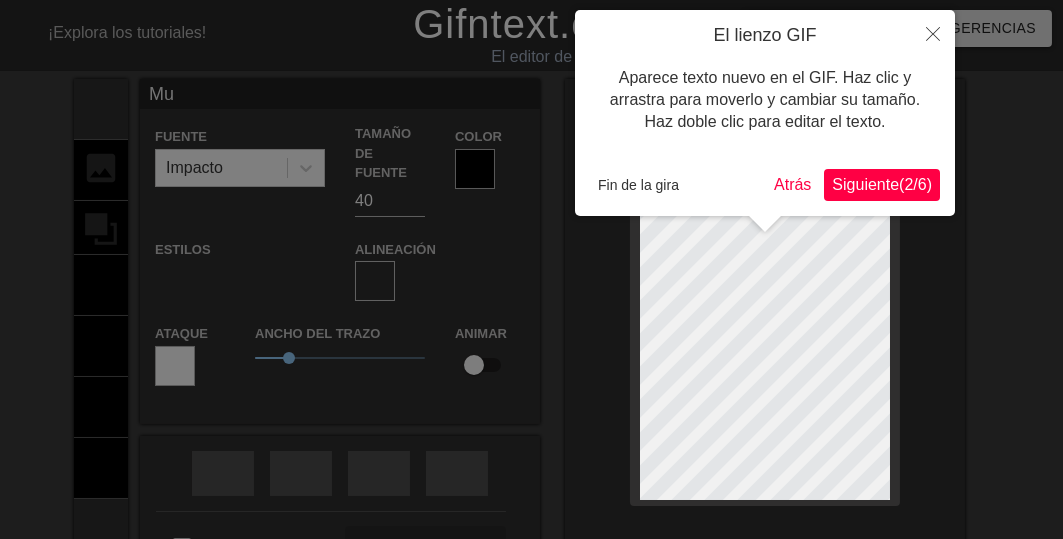 type on "Muy" 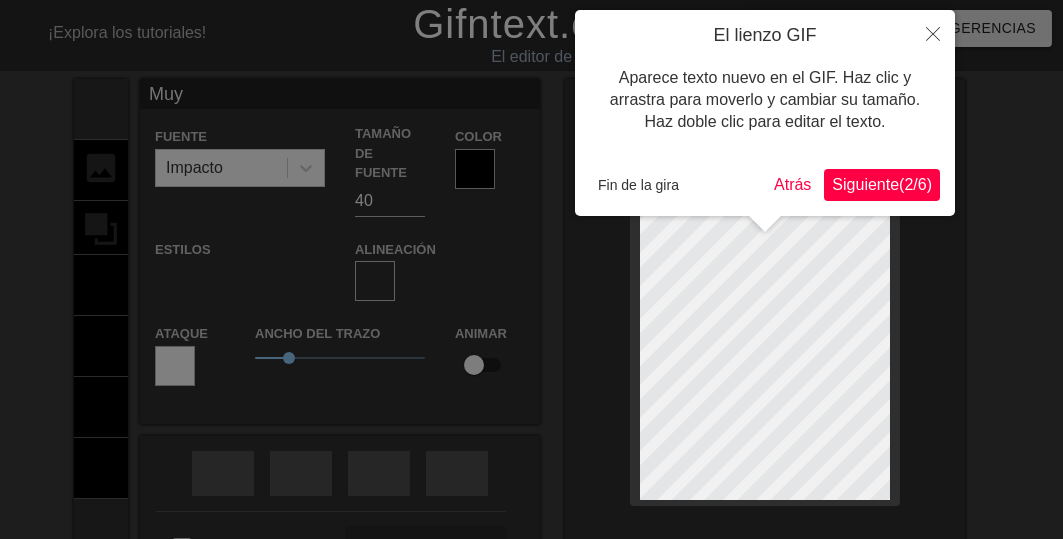 type on "Muy" 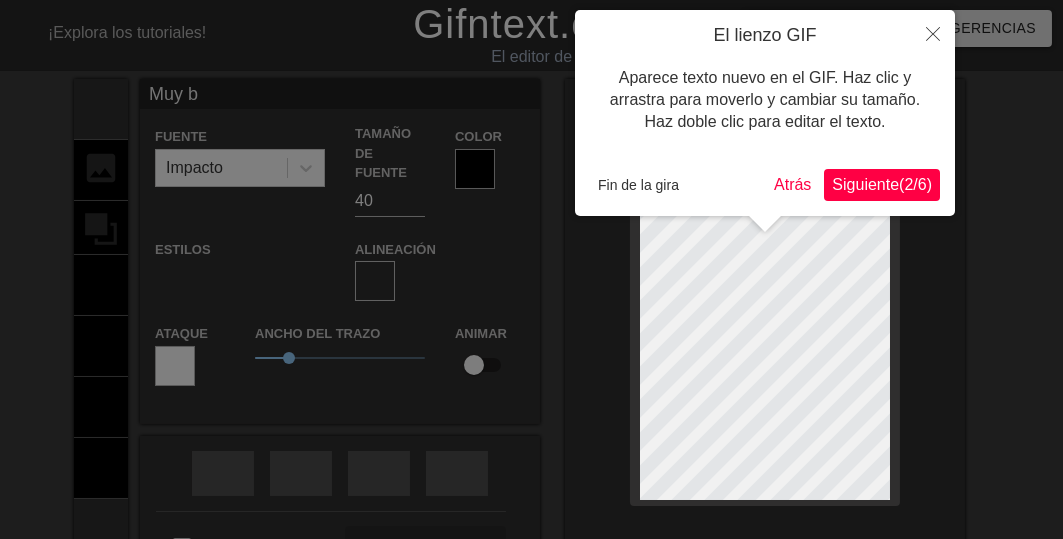 type on "Muy bu" 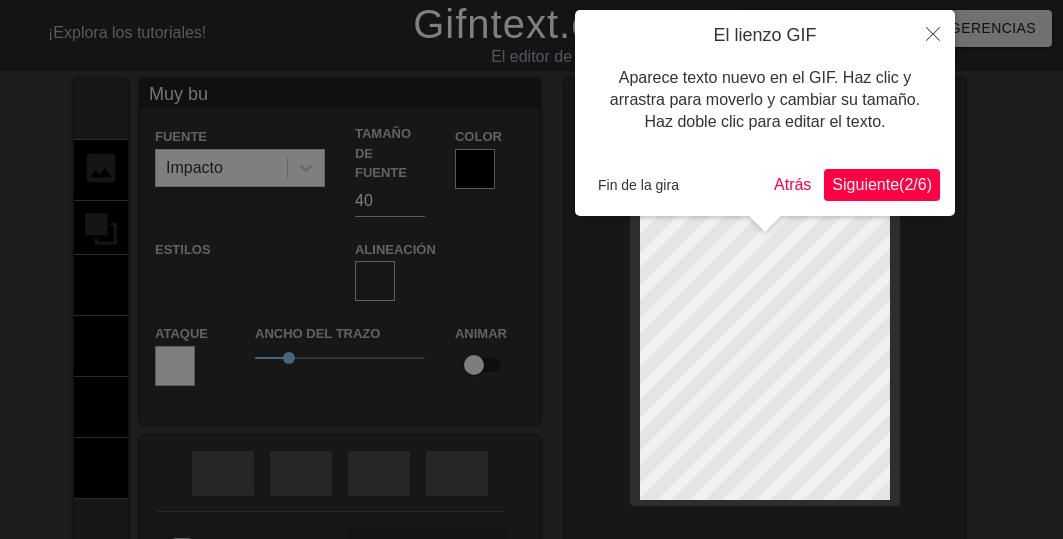 type on "Muy bue" 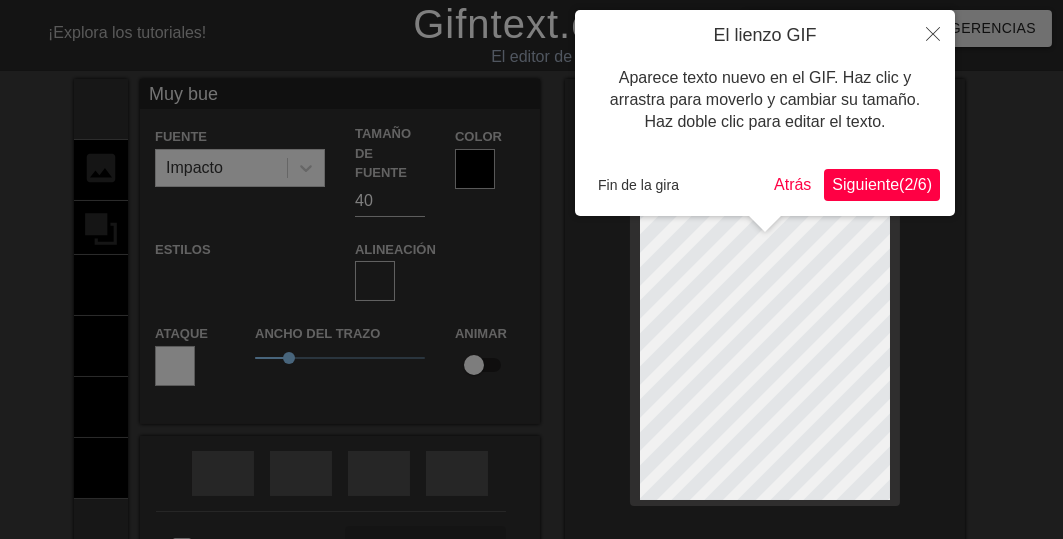 type on "Muy buen" 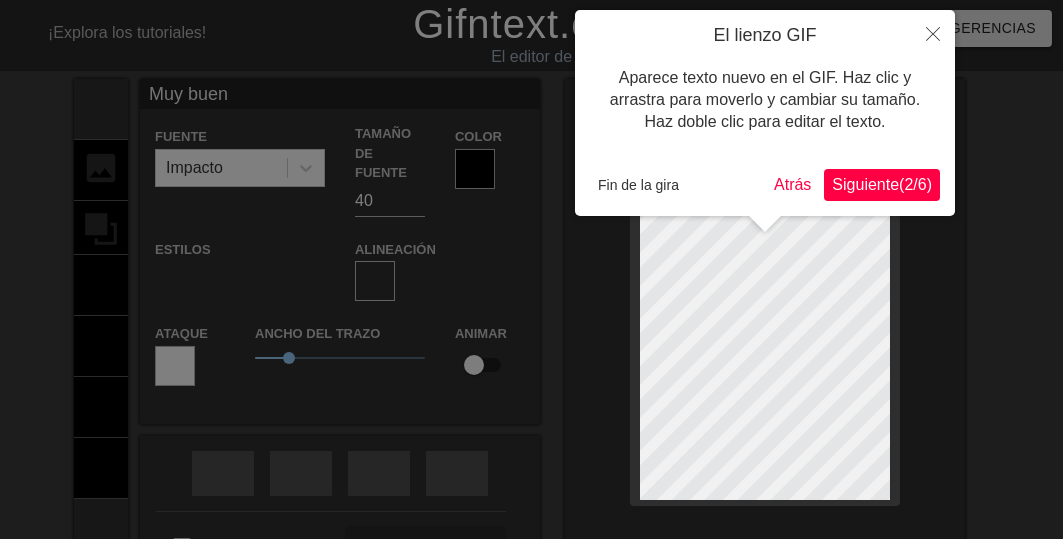 type on "Muy bueno" 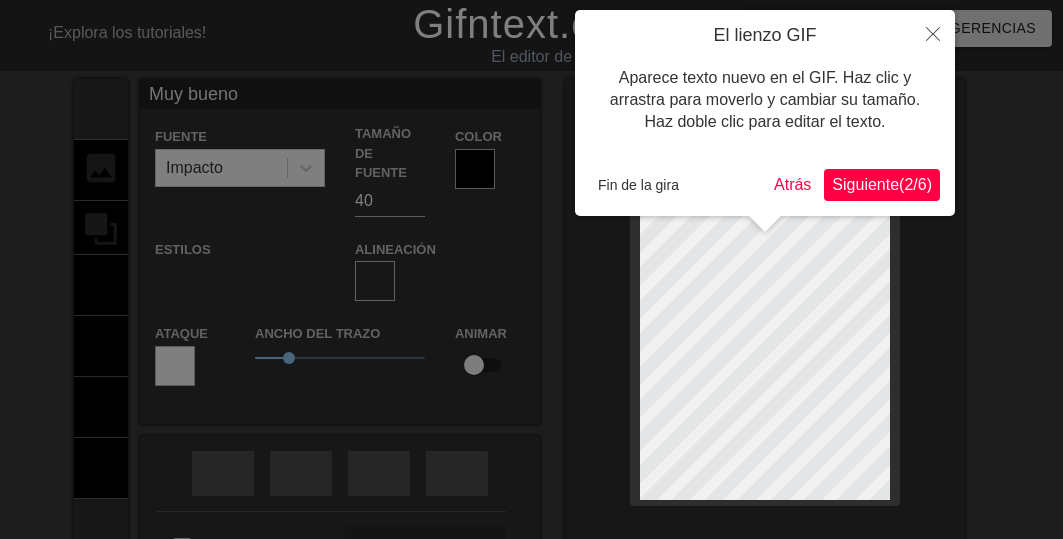 type on "Muy buenos" 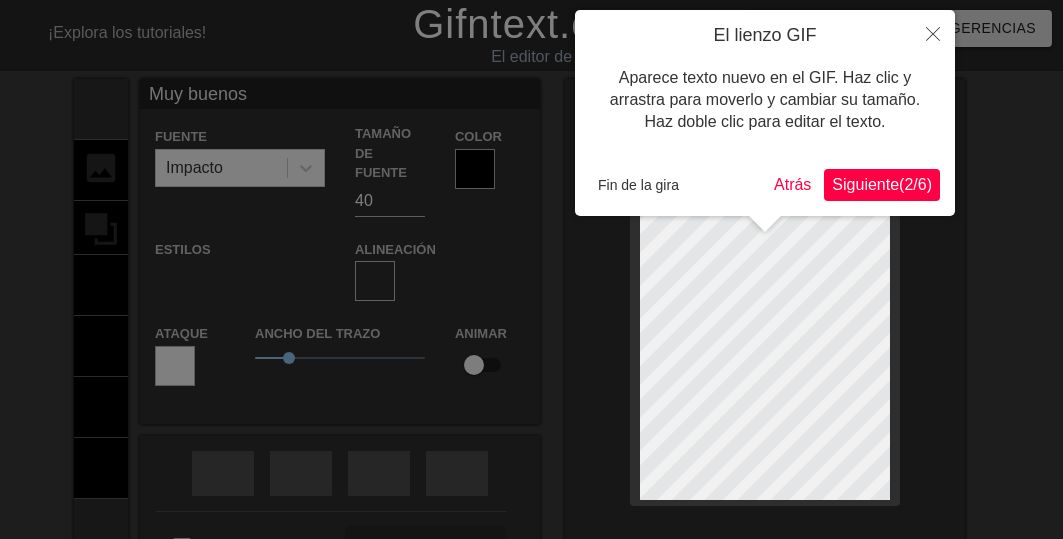 scroll, scrollTop: 1, scrollLeft: 6, axis: both 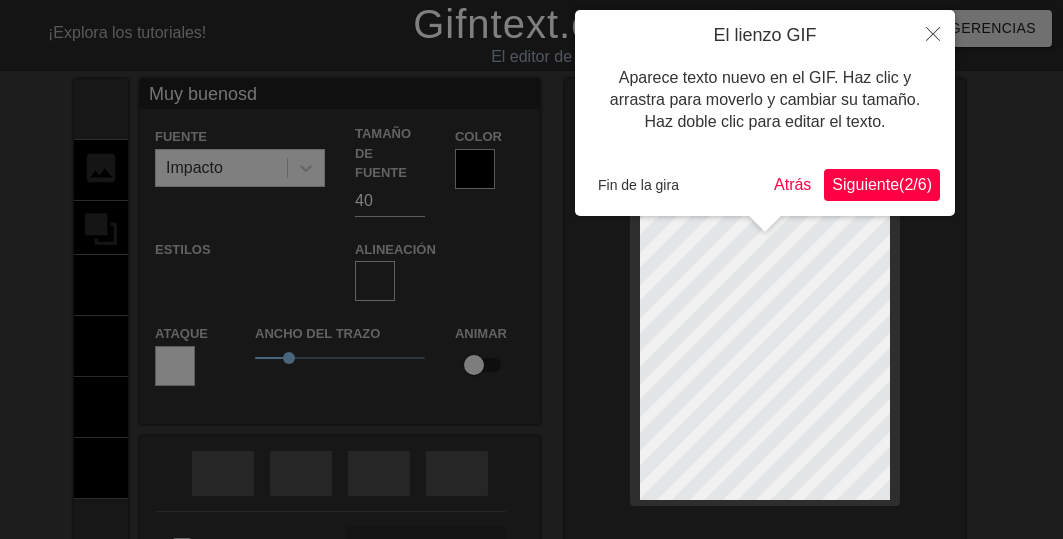 type on "Muy buenosdí" 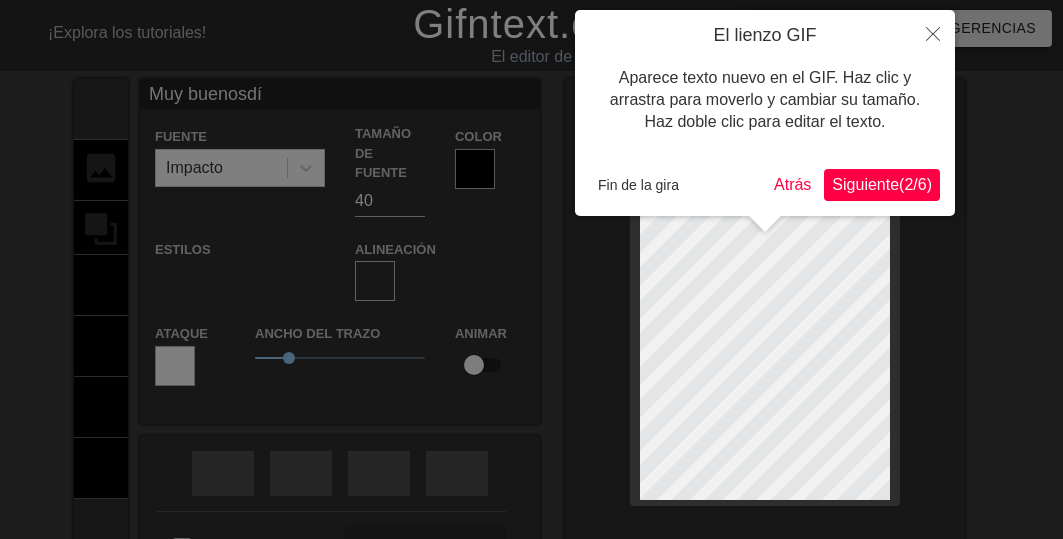 type on "Muy buenosdía" 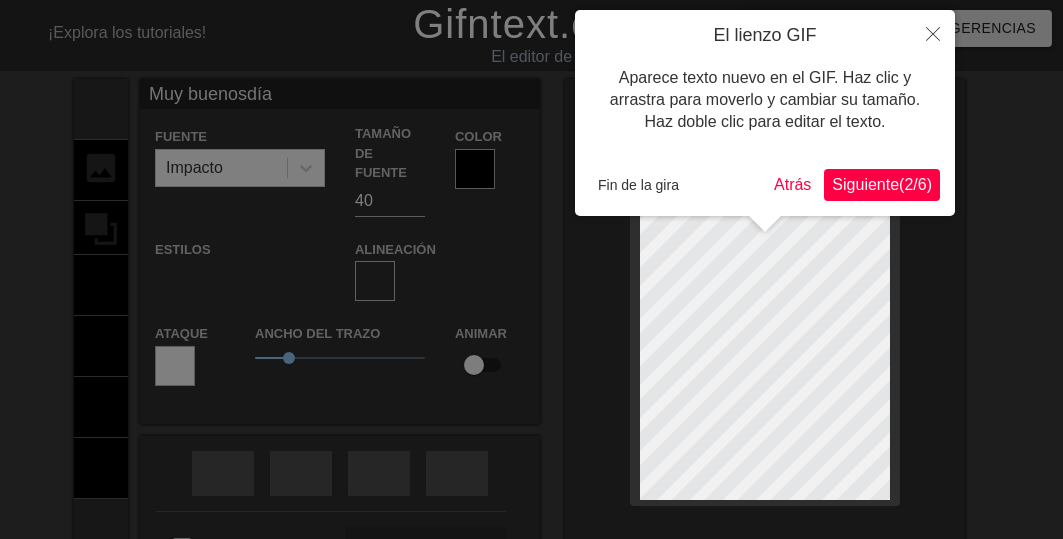 type on "Muy buenosdías" 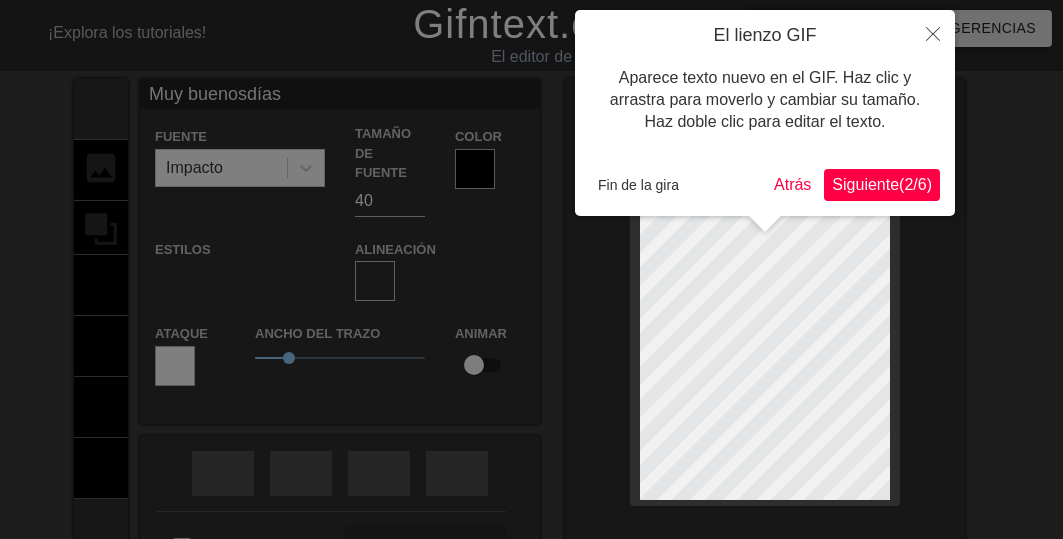 scroll, scrollTop: 3, scrollLeft: 2, axis: both 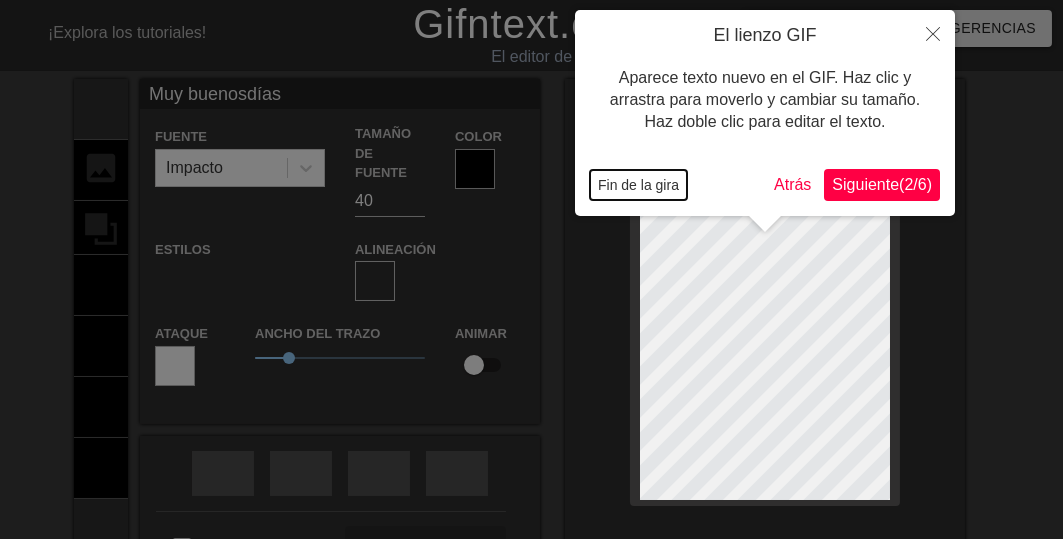 click on "Fin de la gira" at bounding box center [638, 185] 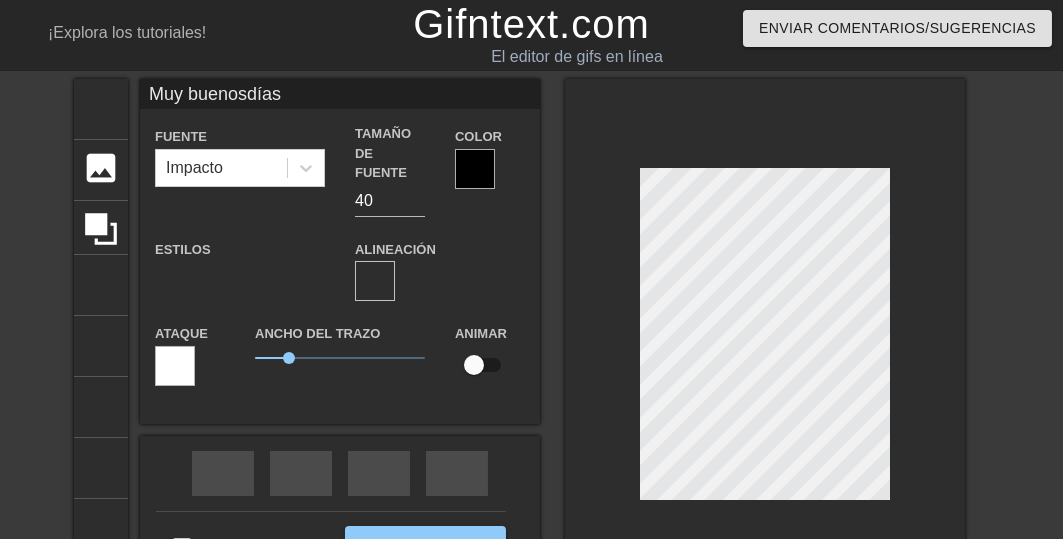 scroll, scrollTop: 4, scrollLeft: 2, axis: both 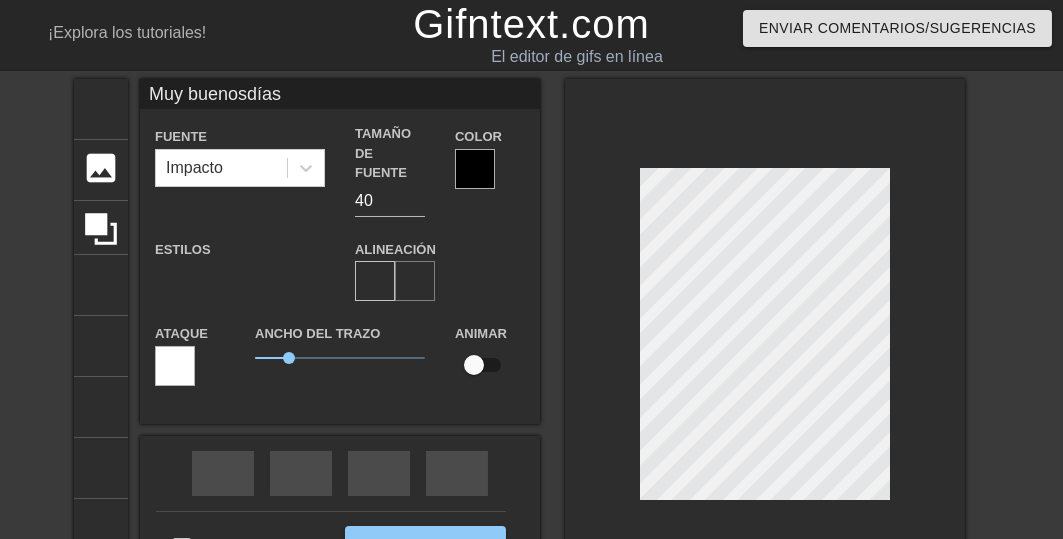 click on "formato_alinear_centrar" at bounding box center (679, 281) 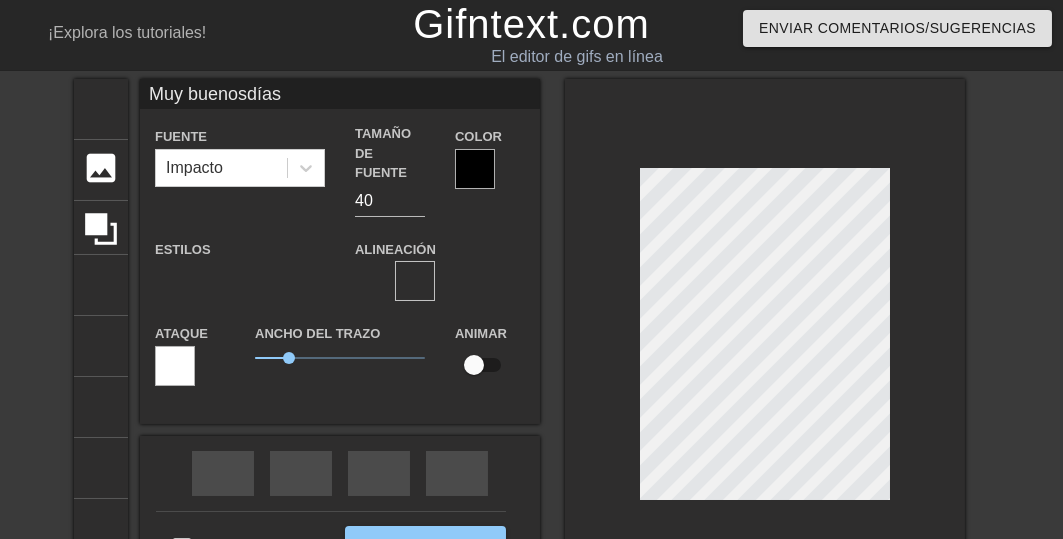 scroll, scrollTop: 2, scrollLeft: 5, axis: both 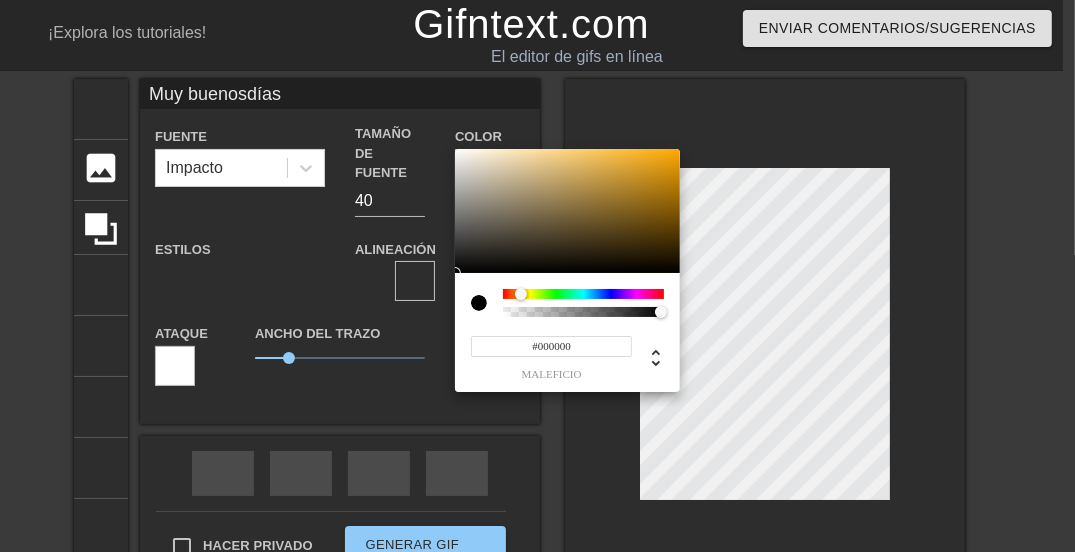 click at bounding box center [583, 294] 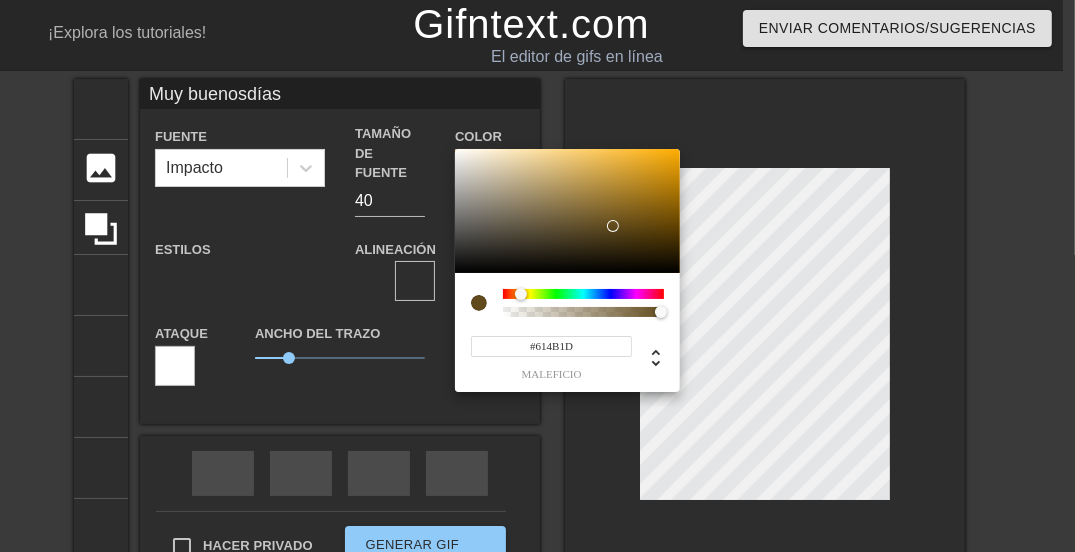 click at bounding box center [567, 211] 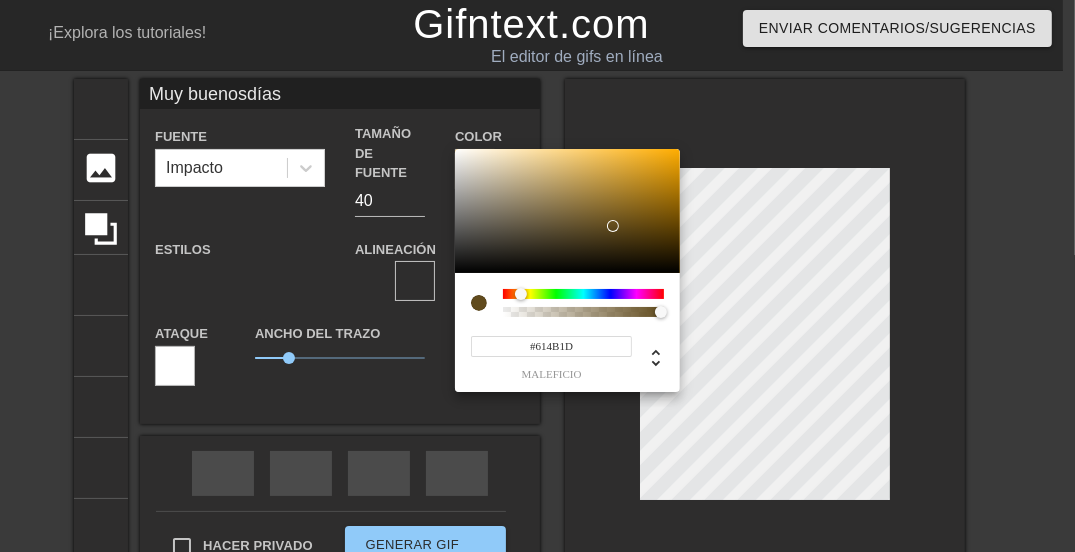 type on "Muy buenosdías" 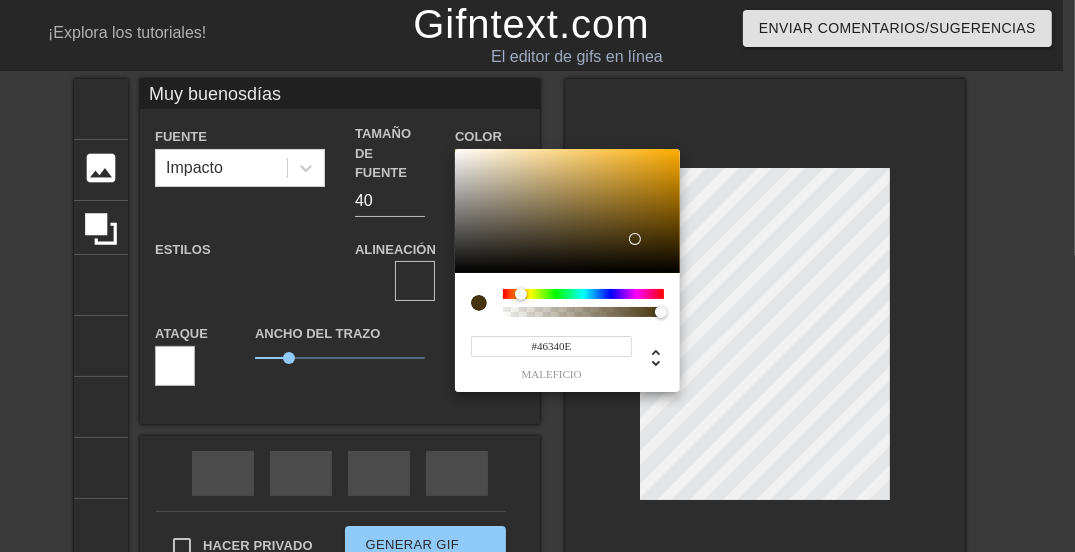 click at bounding box center (567, 211) 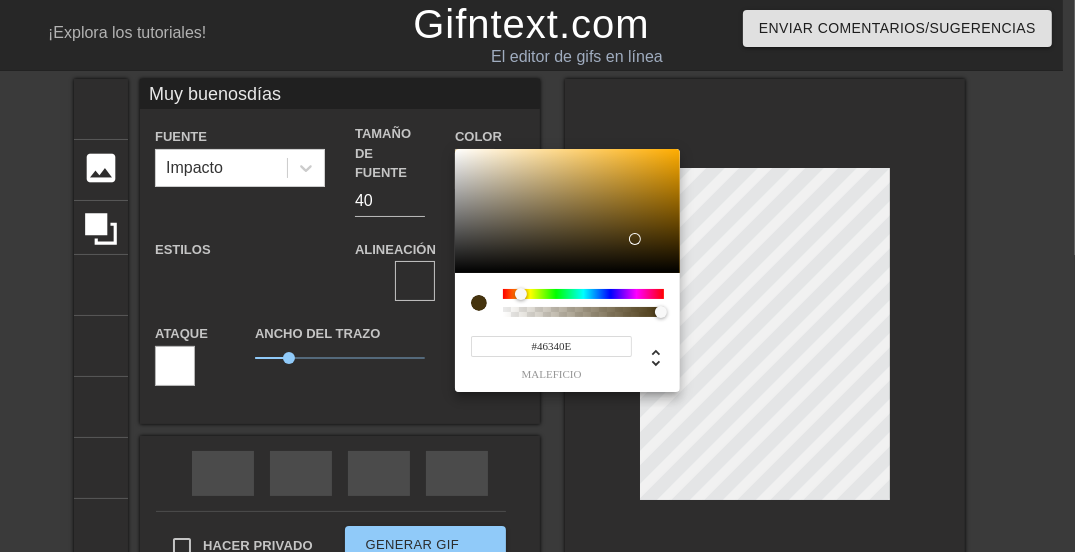 type on "Muy buenosdías" 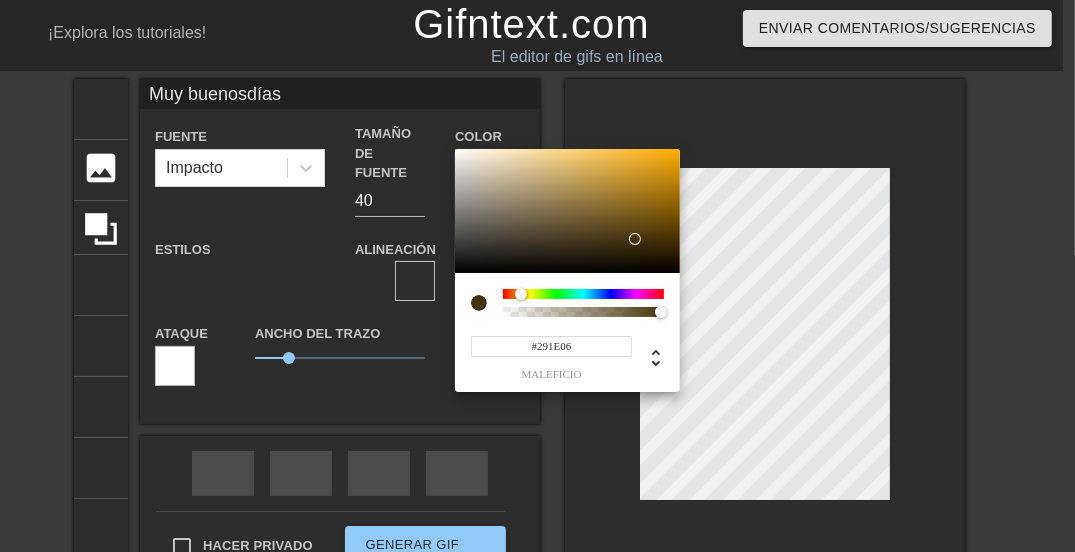 click at bounding box center [567, 211] 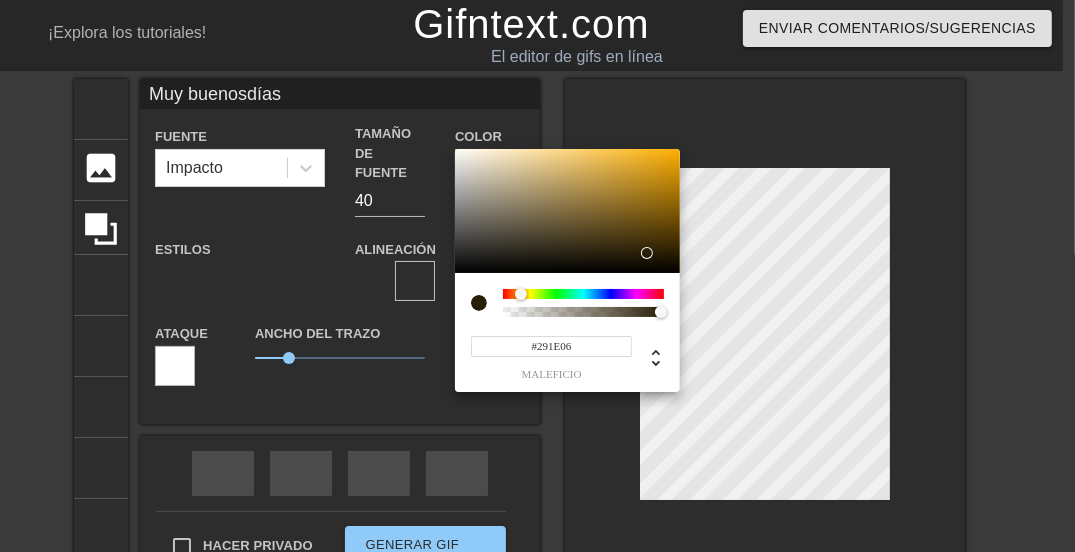 type on "Muy buenosdías" 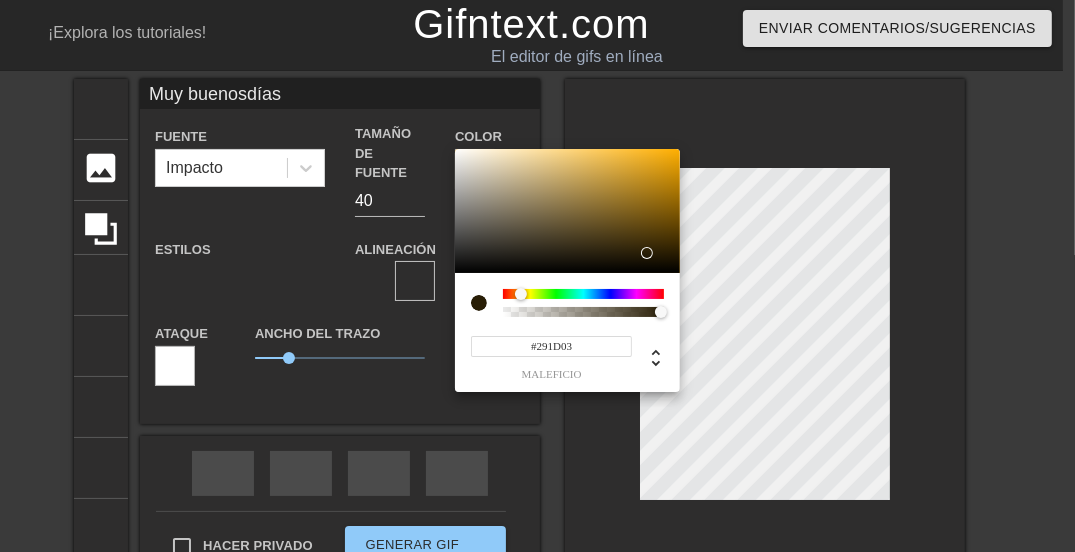 click at bounding box center (567, 211) 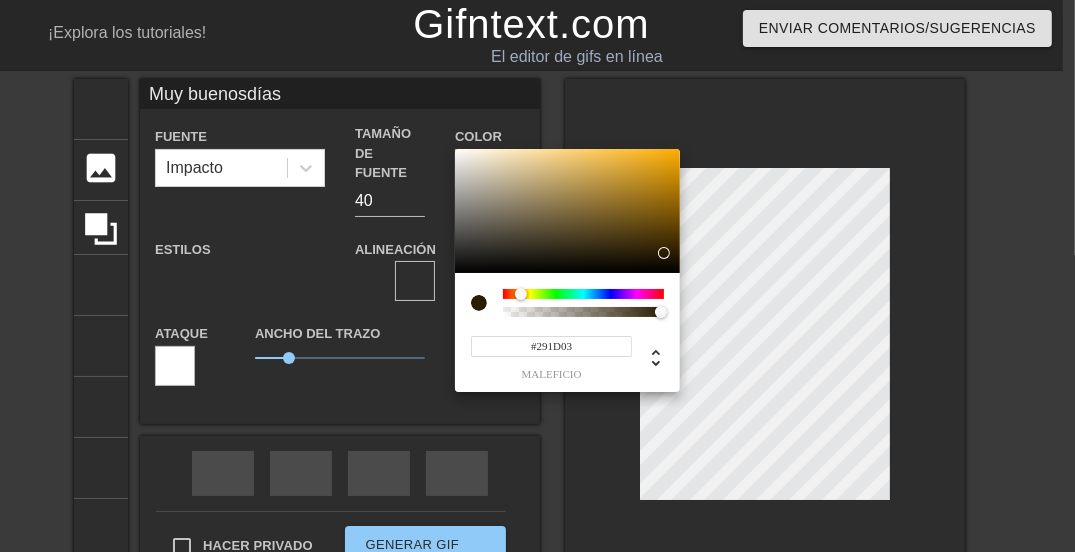 type on "Muy buenosdías" 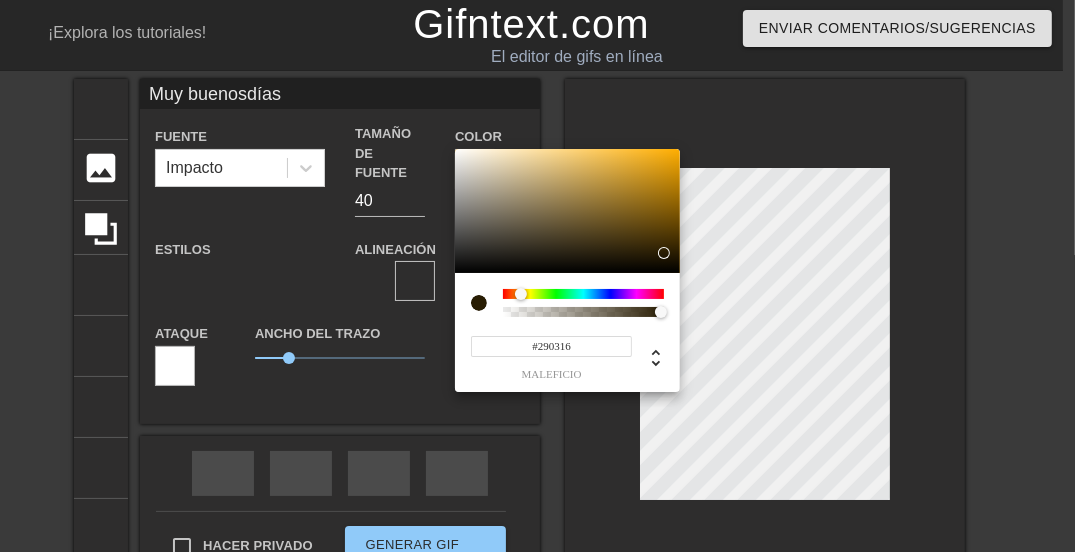 click at bounding box center (583, 294) 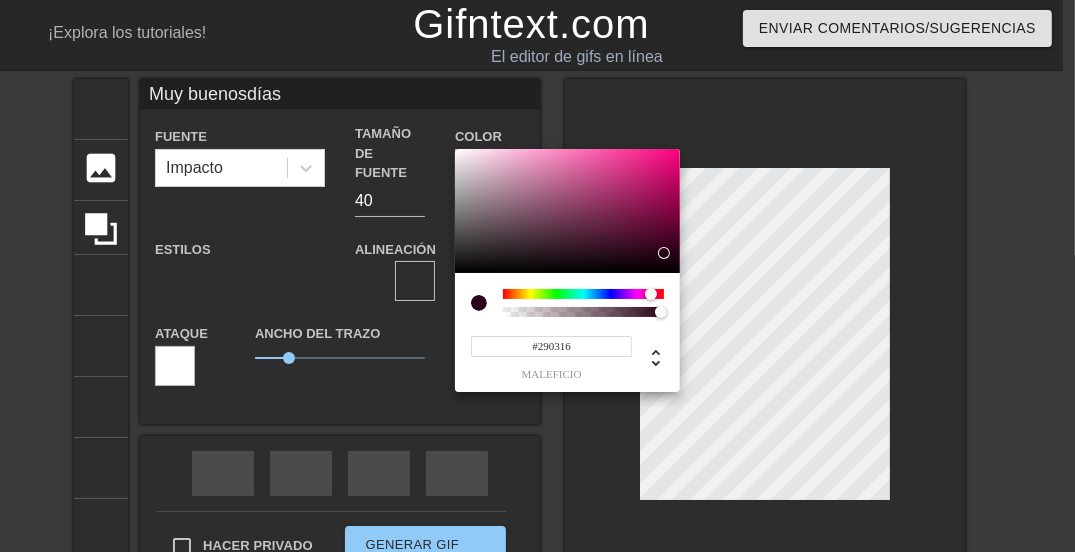 type on "Muy buenosdías" 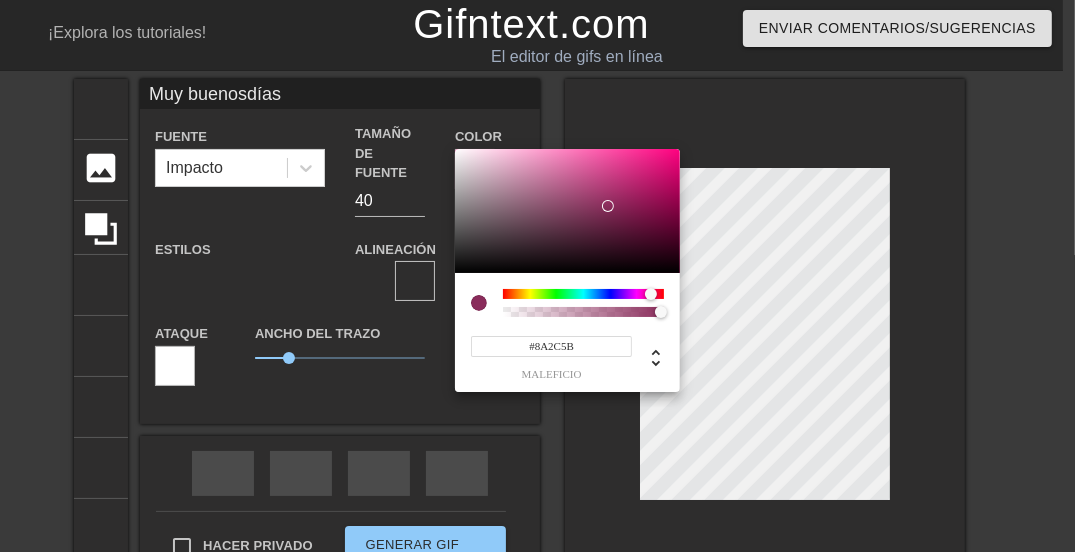 click at bounding box center [567, 211] 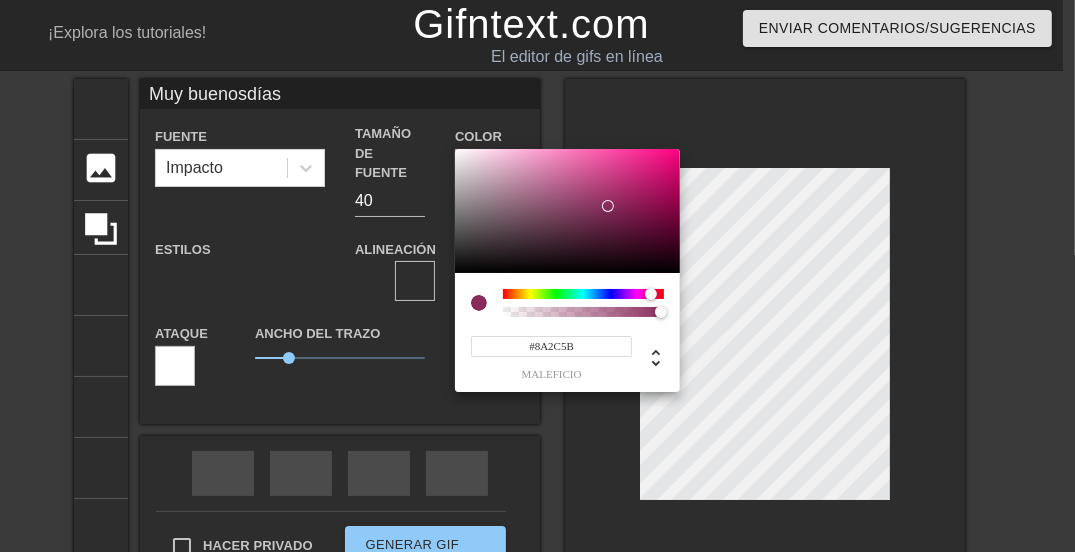 type on "Muy buenosdías" 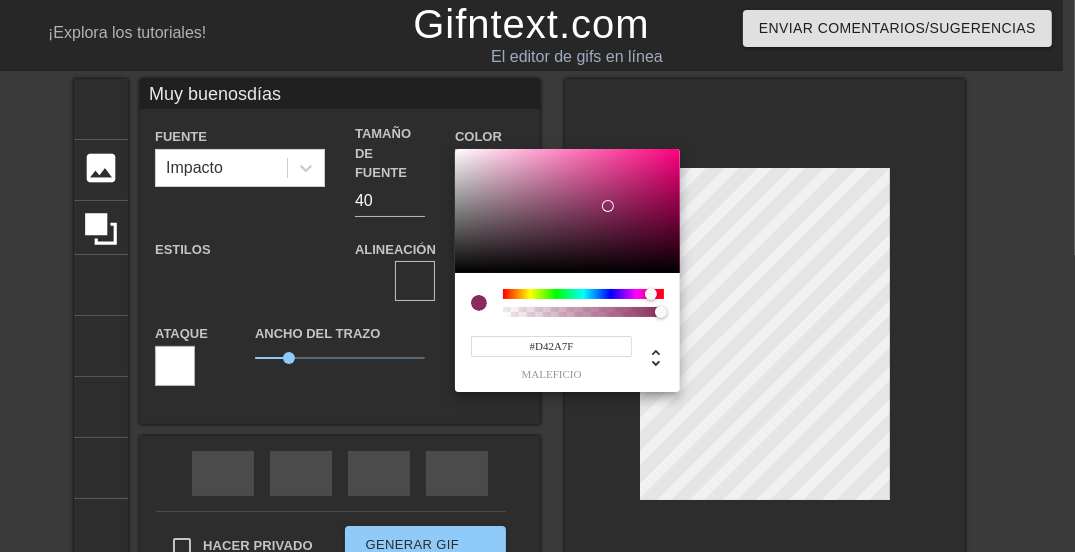 click at bounding box center (567, 211) 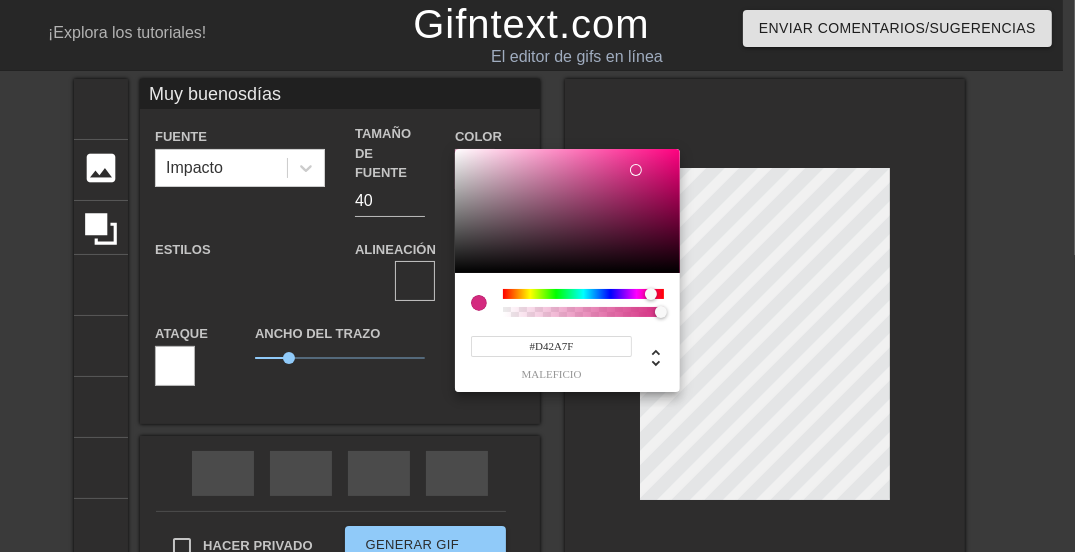 type on "Muy buenosdías" 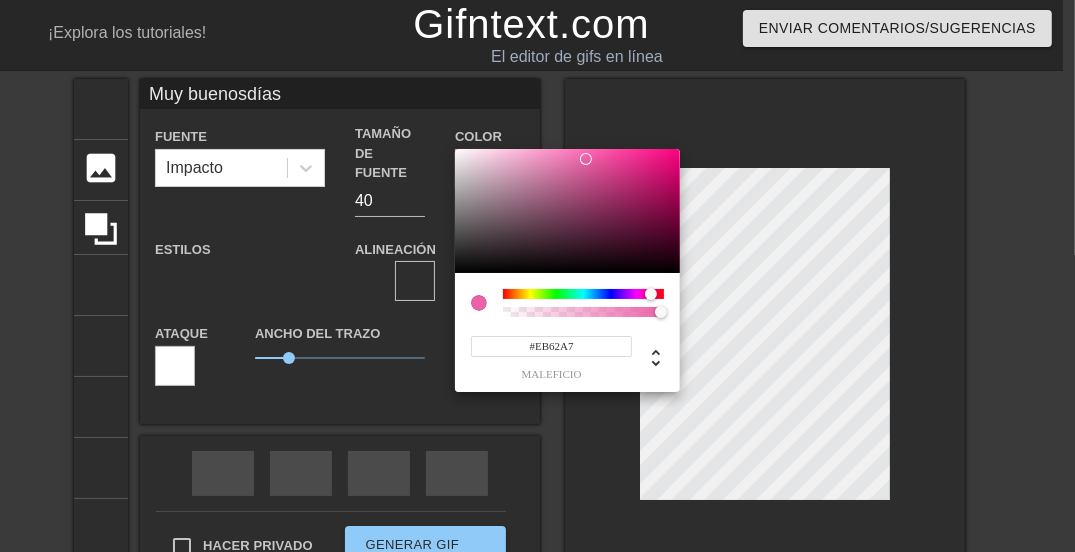 click at bounding box center (567, 211) 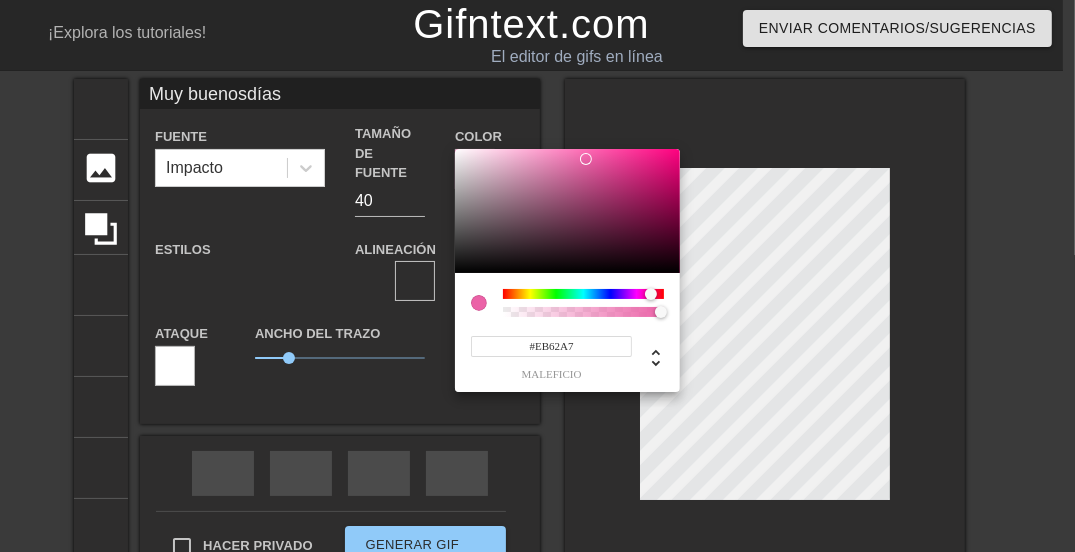 type on "Muy buenosdías" 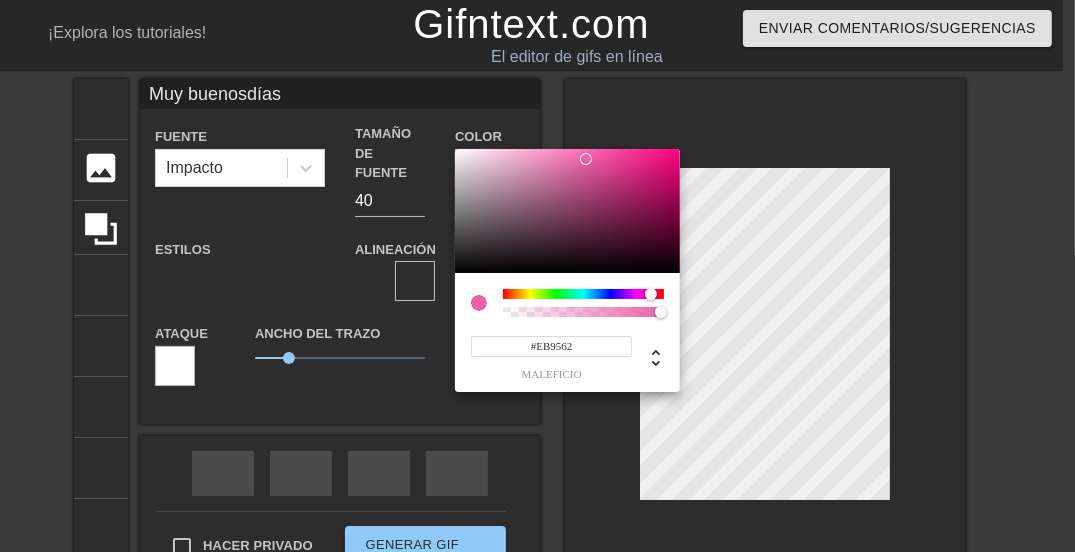 click at bounding box center (583, 294) 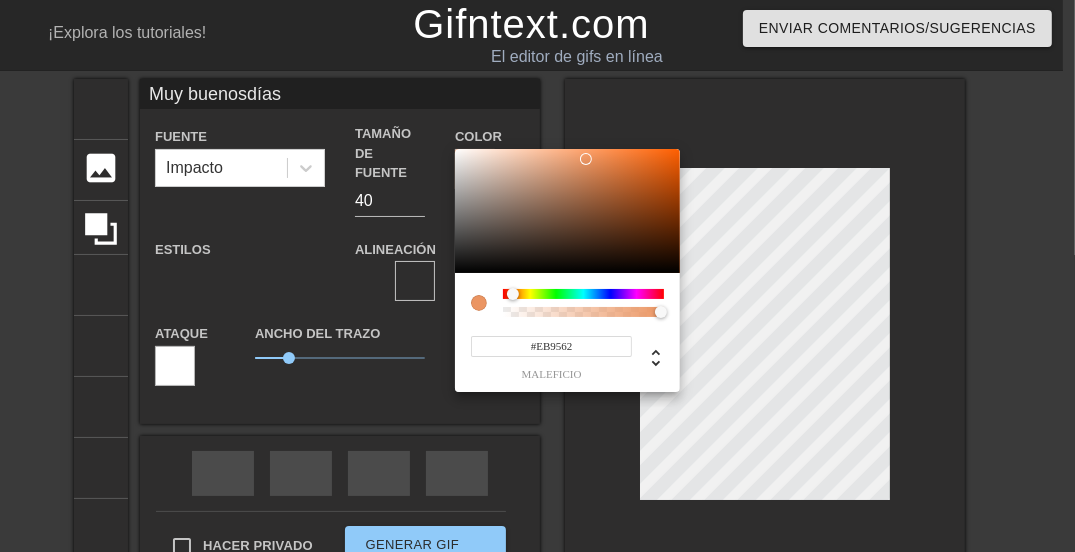 type on "Muy buenosdías" 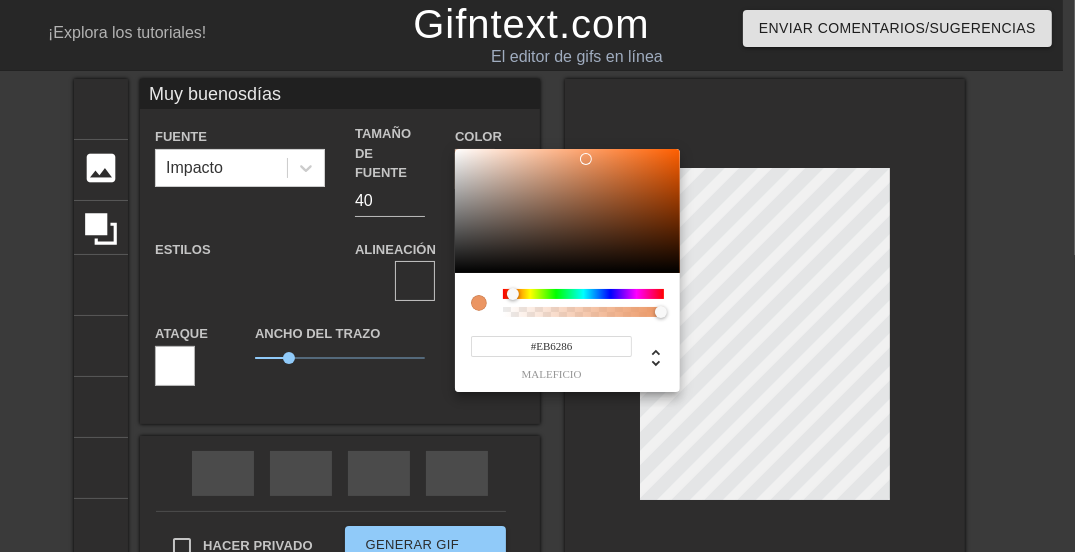 click at bounding box center [583, 294] 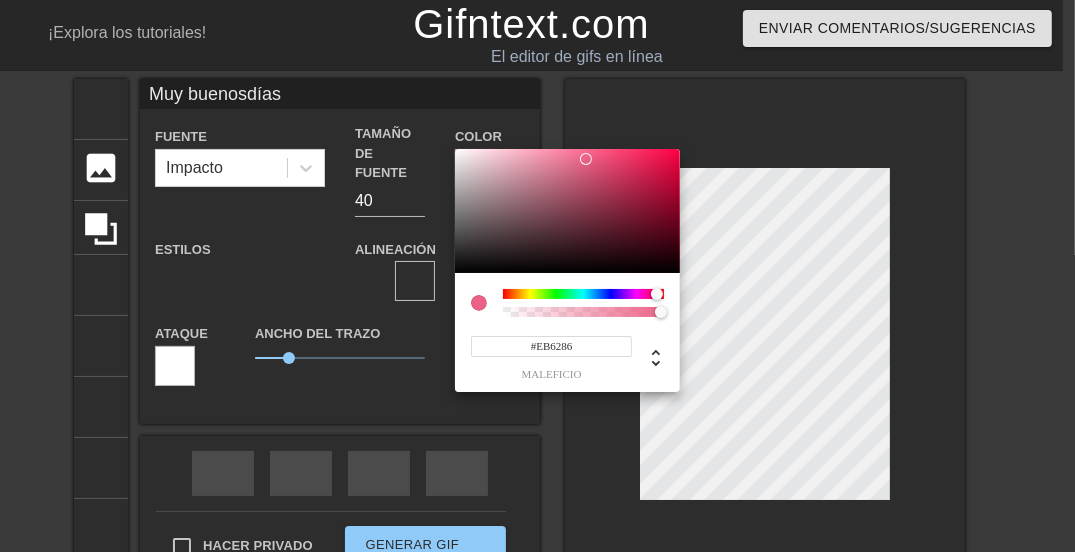 type on "Muy buenosdías" 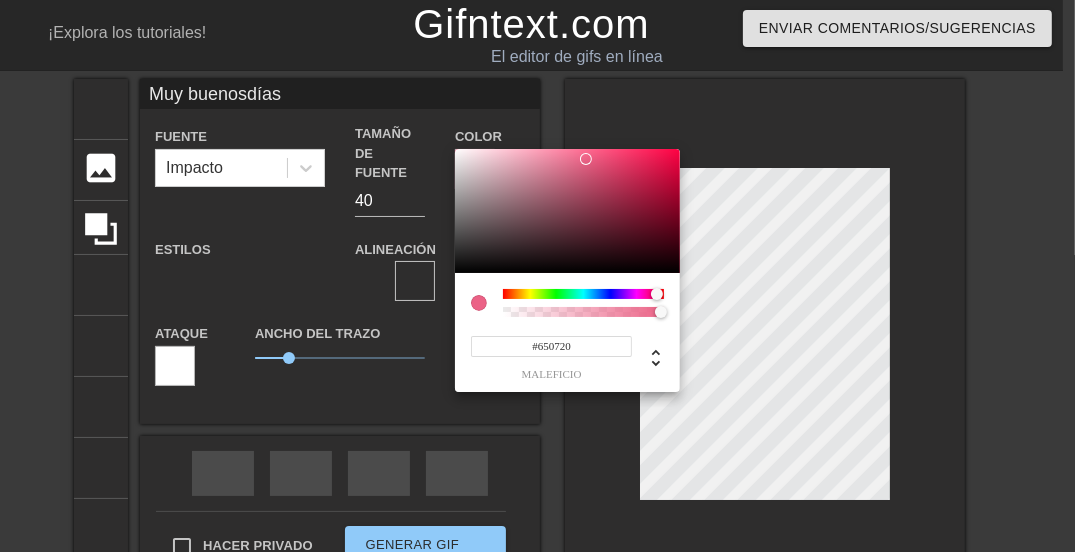 click at bounding box center (567, 211) 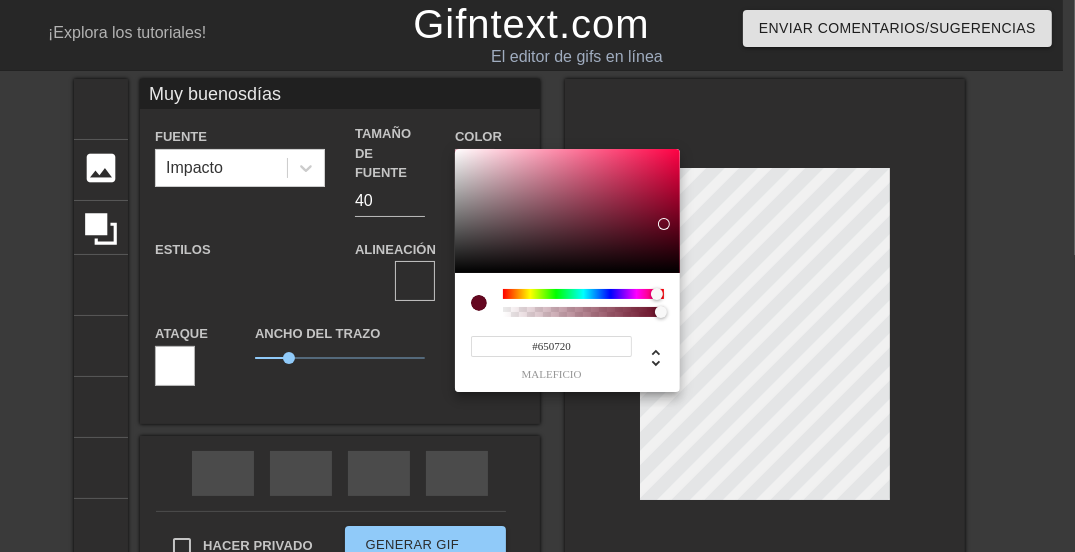 type on "Muy buenosdías" 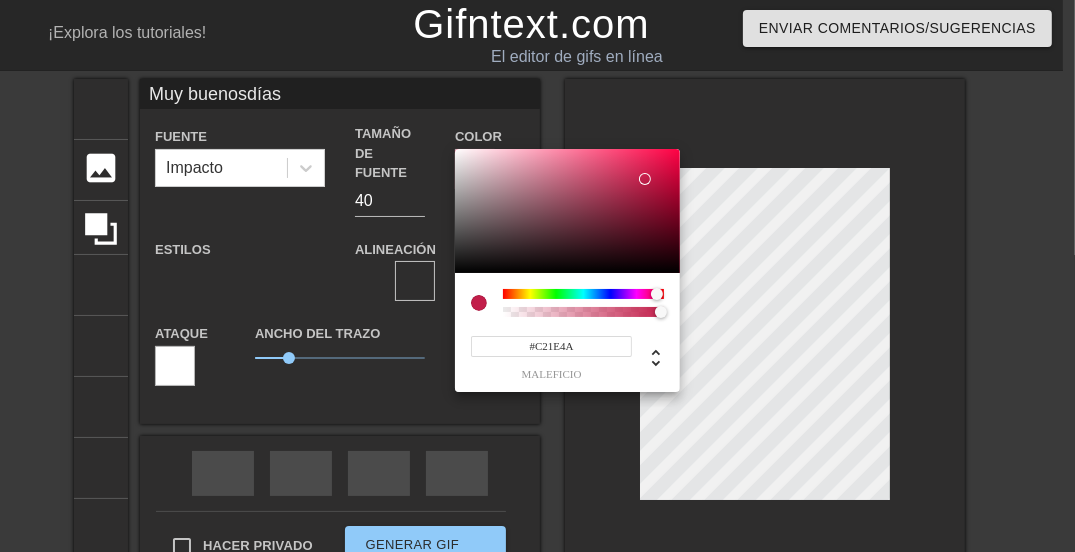 click at bounding box center [567, 211] 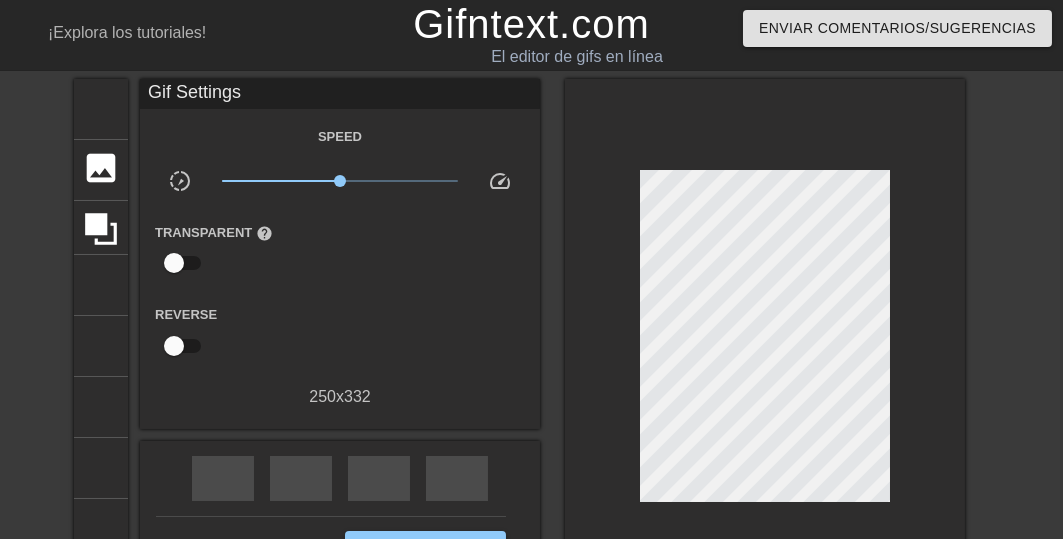 scroll, scrollTop: 80, scrollLeft: 0, axis: vertical 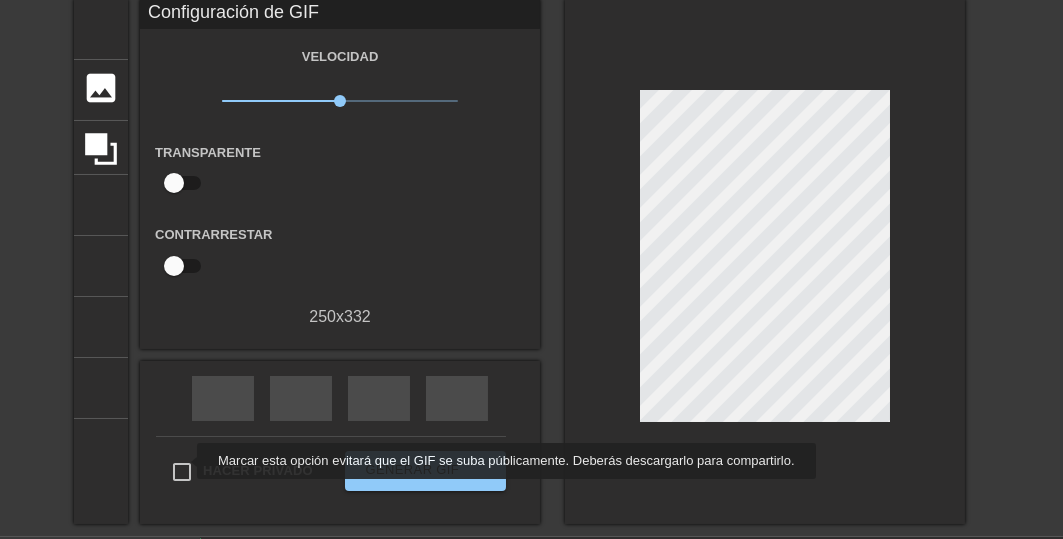 click on "Hacer privado" at bounding box center (182, 472) 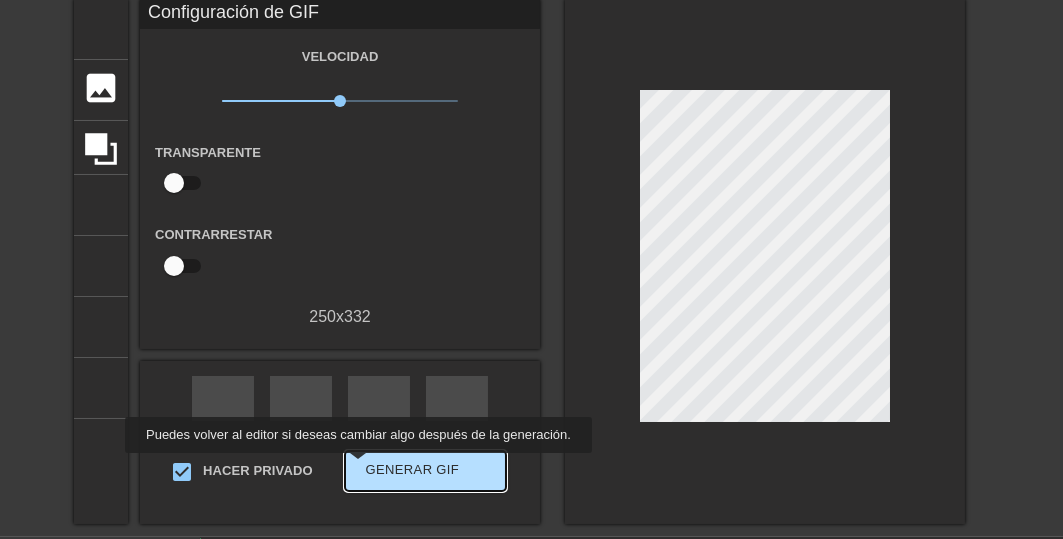click on "Generar GIF" at bounding box center [413, 469] 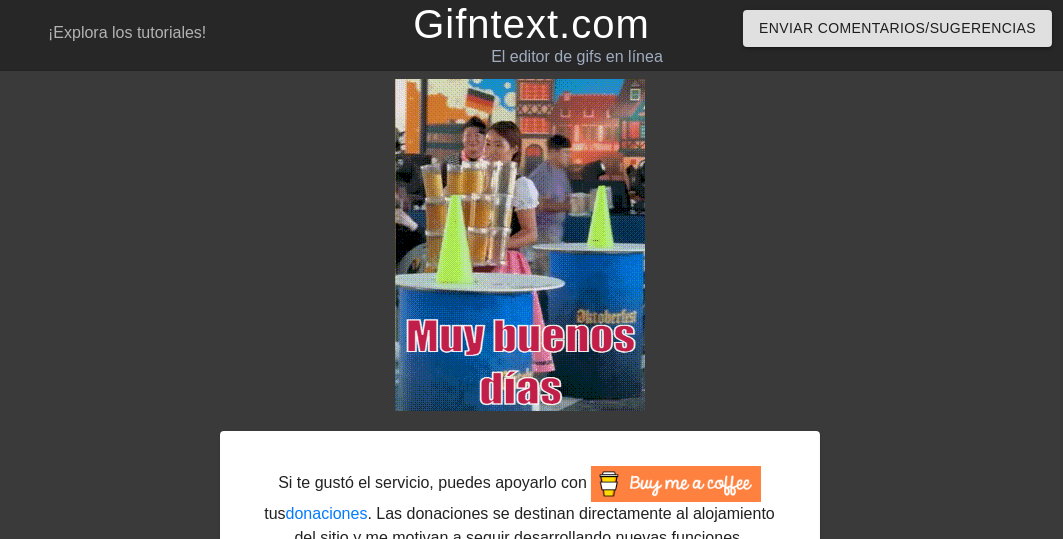 scroll, scrollTop: 146, scrollLeft: 0, axis: vertical 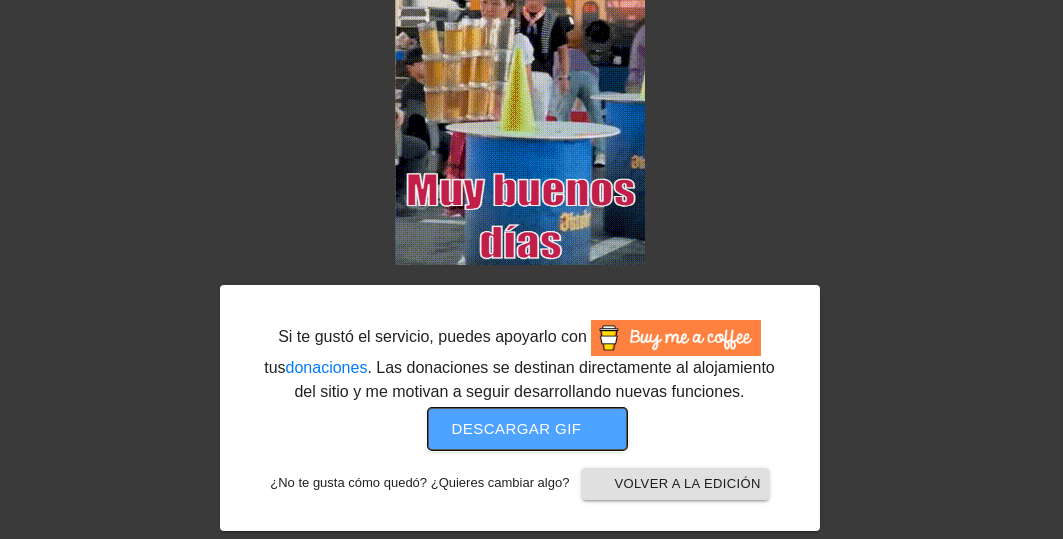 click on "Descargar gif" at bounding box center (517, 428) 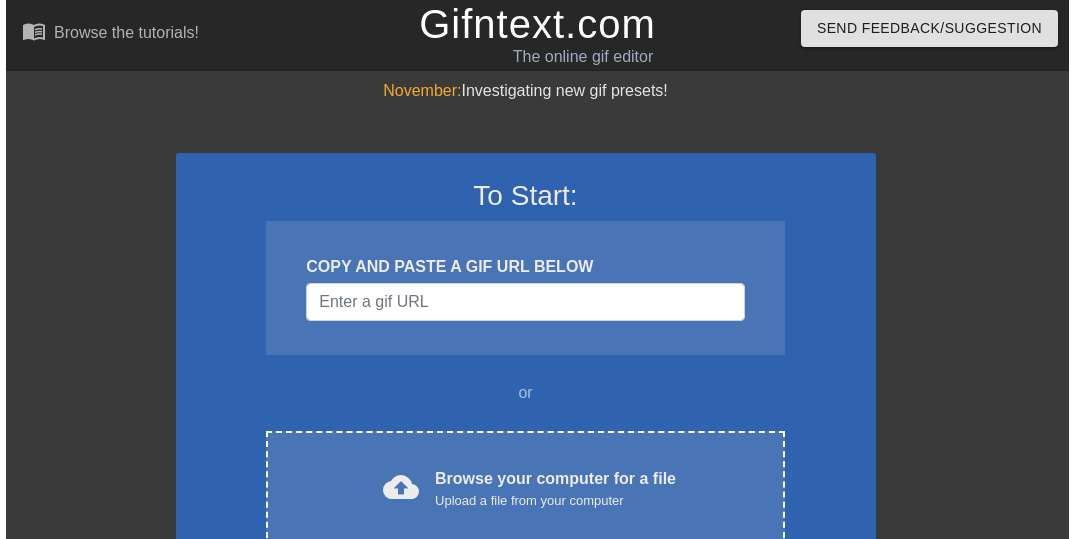 scroll, scrollTop: 0, scrollLeft: 0, axis: both 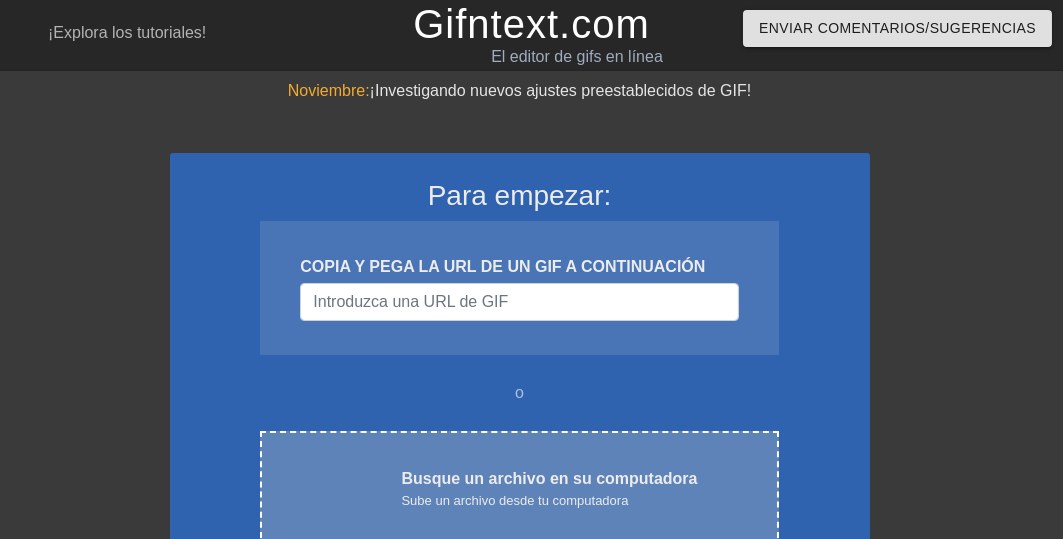 click on "Busque un archivo en su computadora" at bounding box center [549, 478] 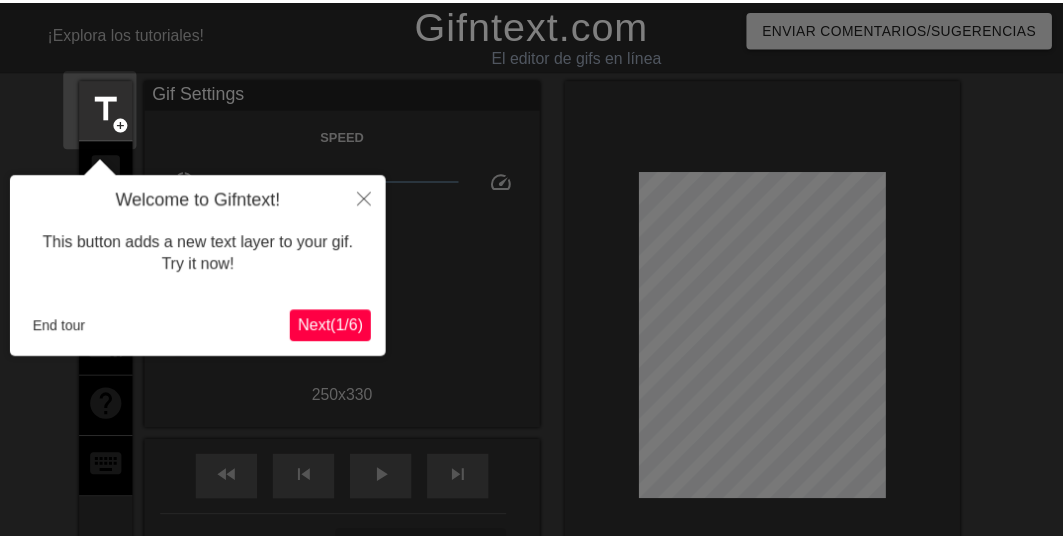scroll, scrollTop: 49, scrollLeft: 0, axis: vertical 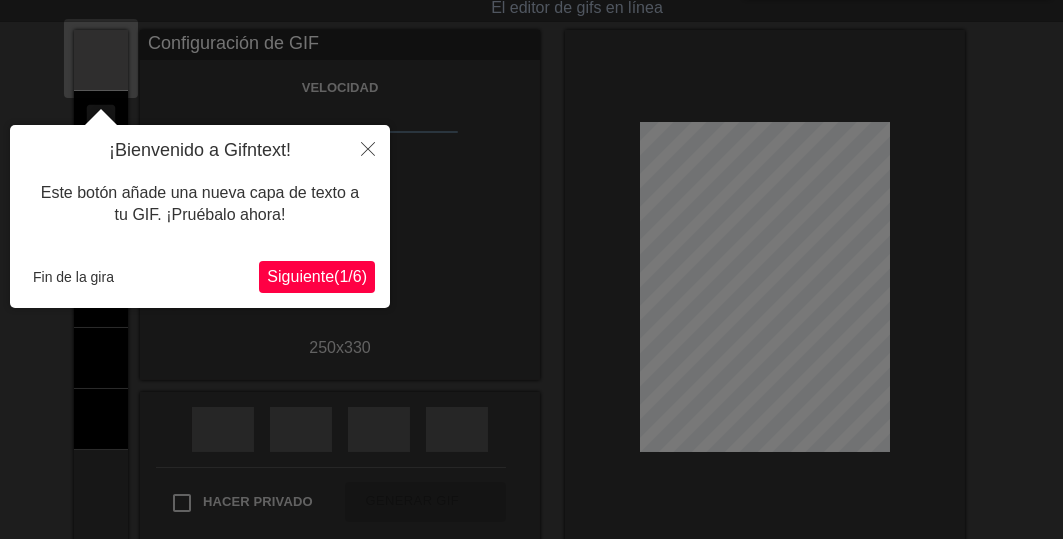 click on "Siguiente" at bounding box center [300, 276] 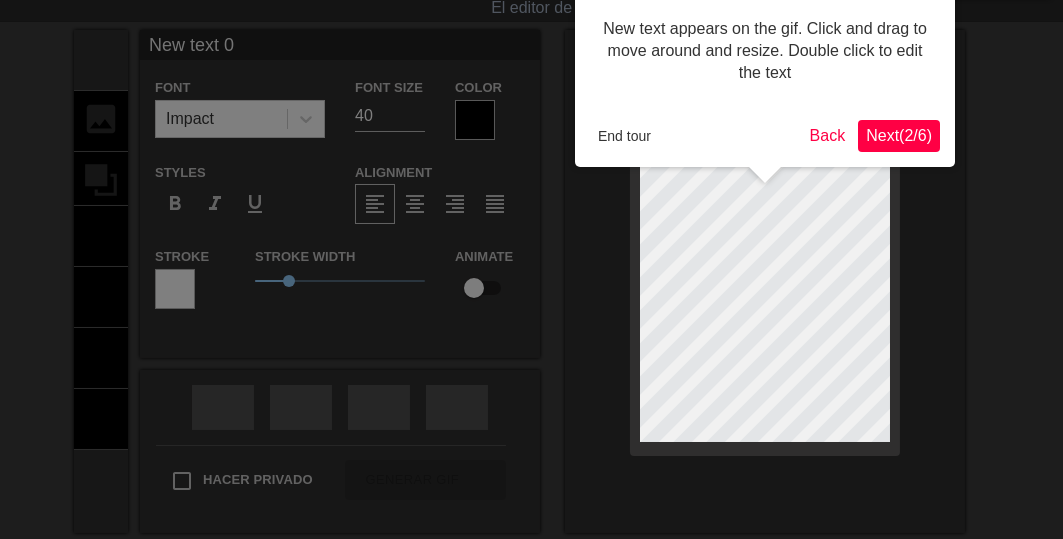 scroll, scrollTop: 0, scrollLeft: 0, axis: both 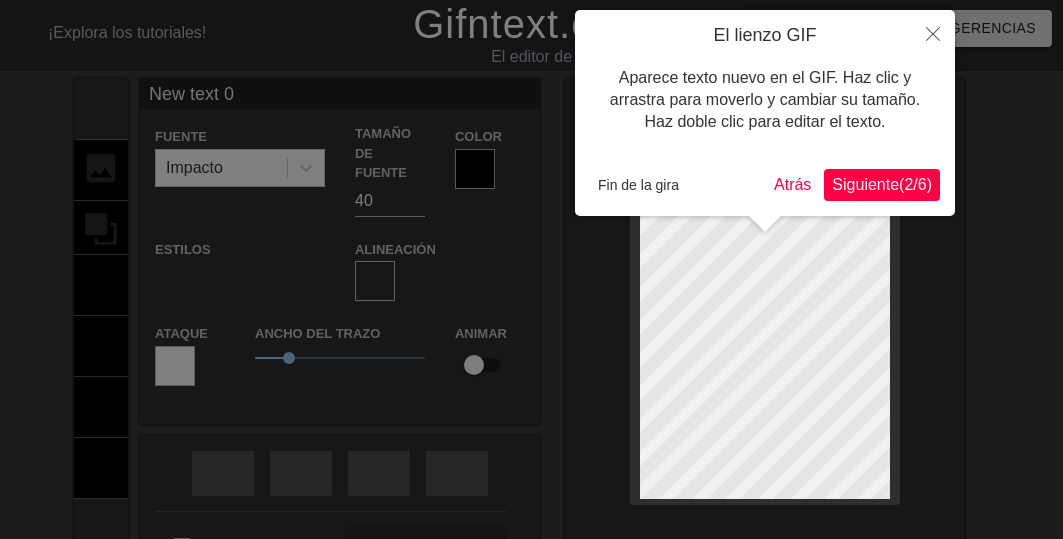type on "New text" 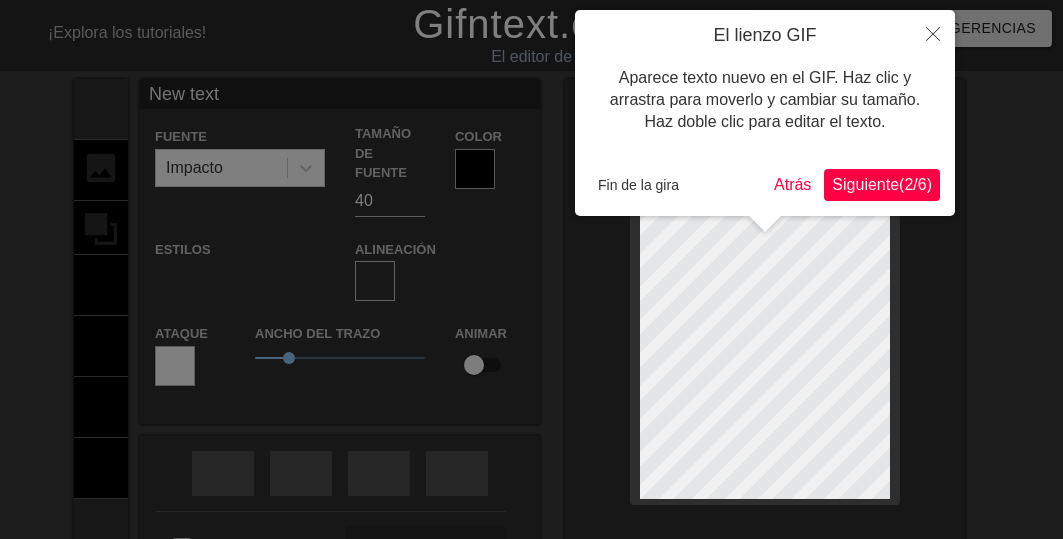type on "New text" 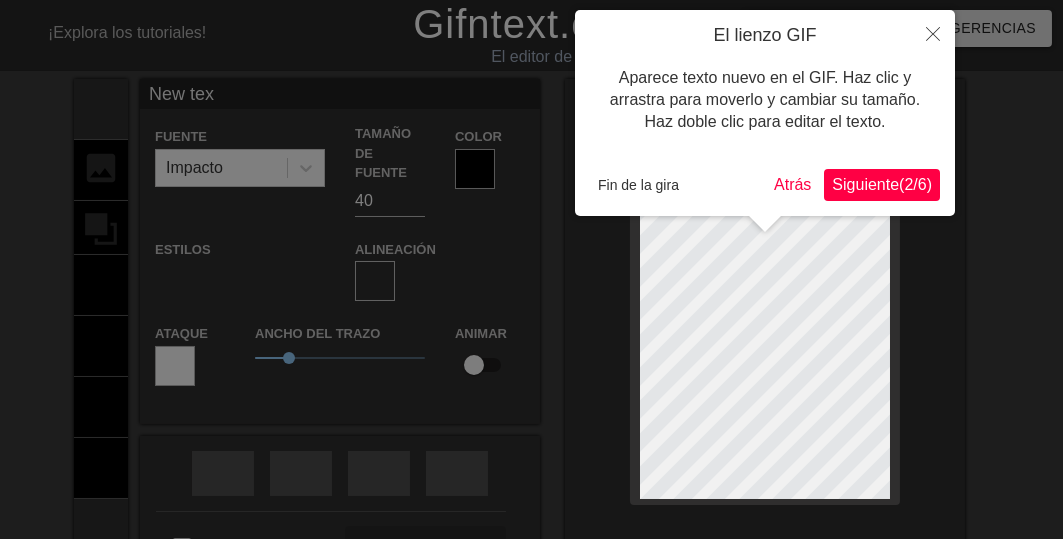 type on "New te" 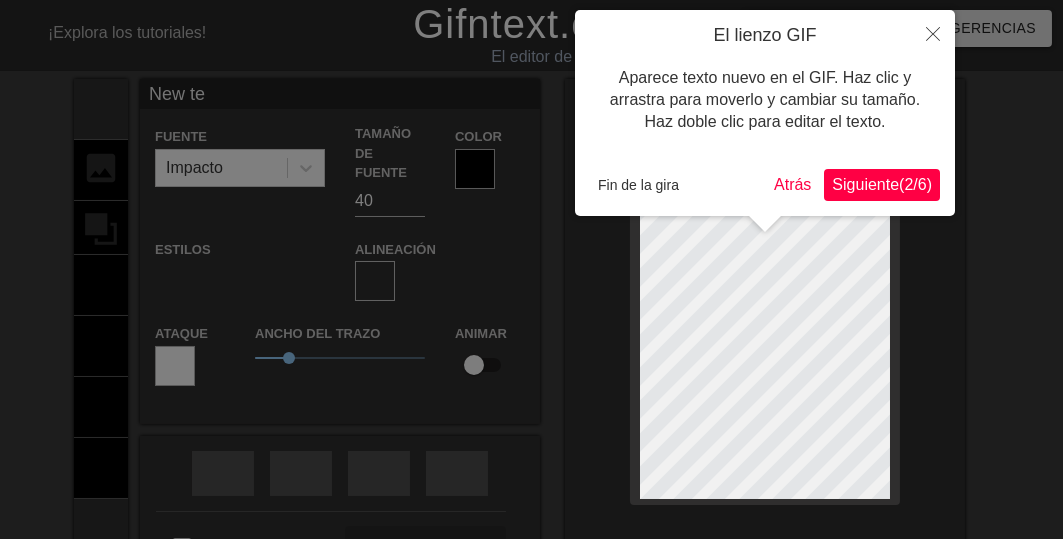 type on "New t" 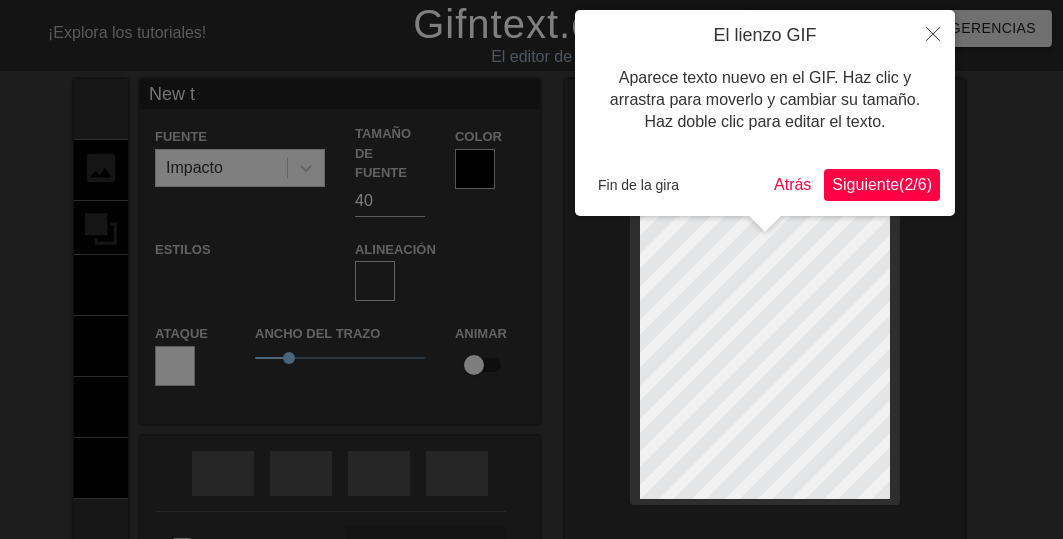 type on "New" 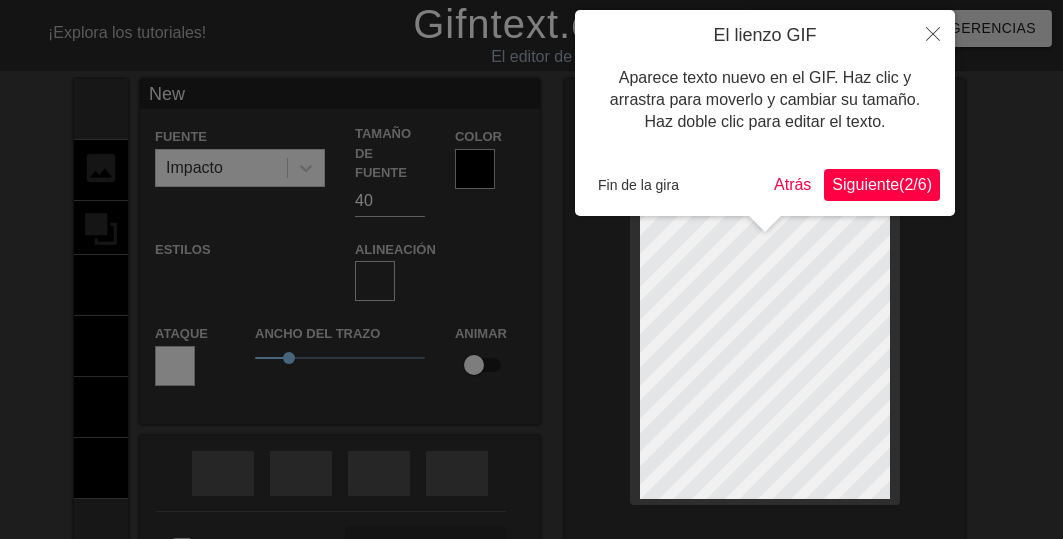 type on "New" 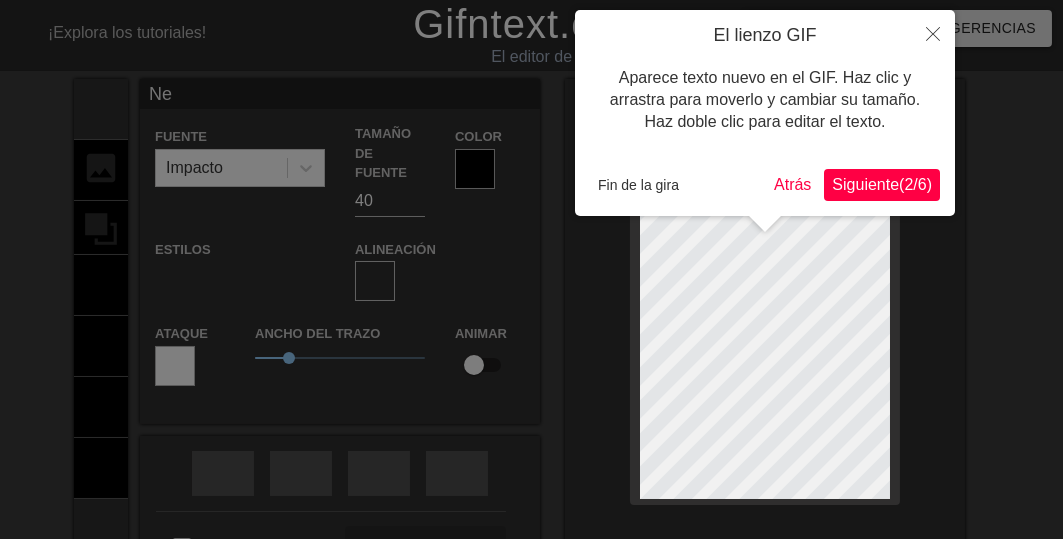 type on "N" 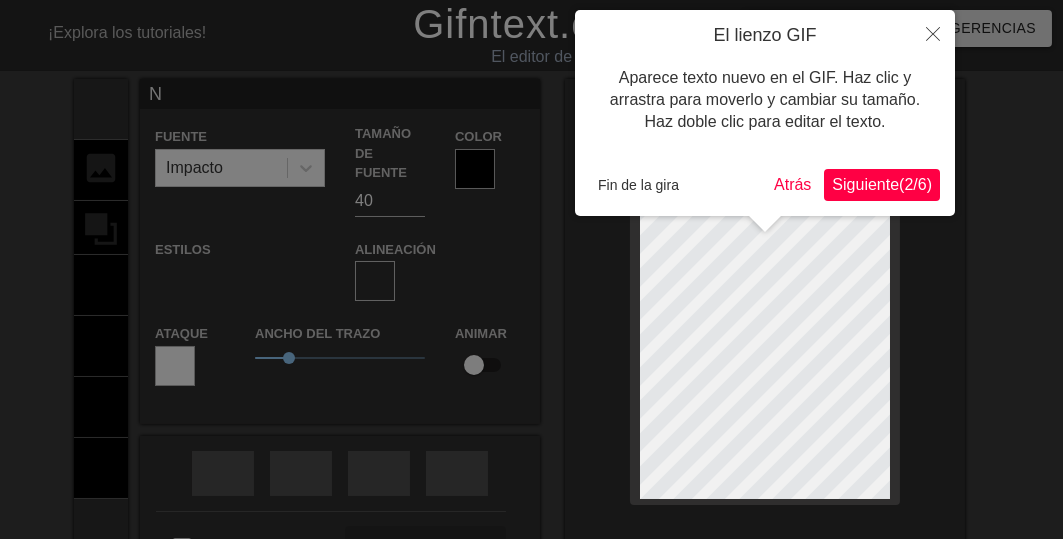 type 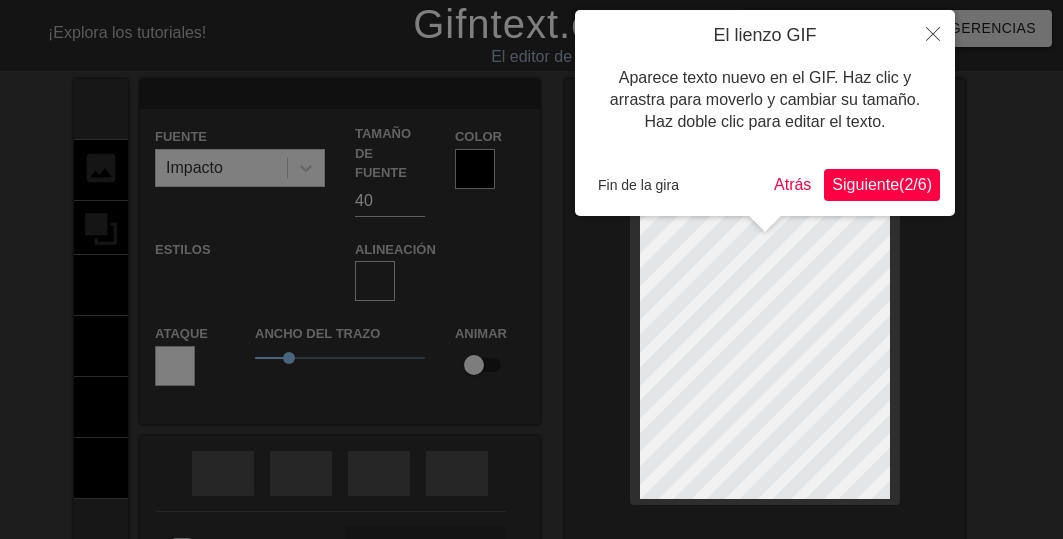scroll, scrollTop: 3, scrollLeft: 2, axis: both 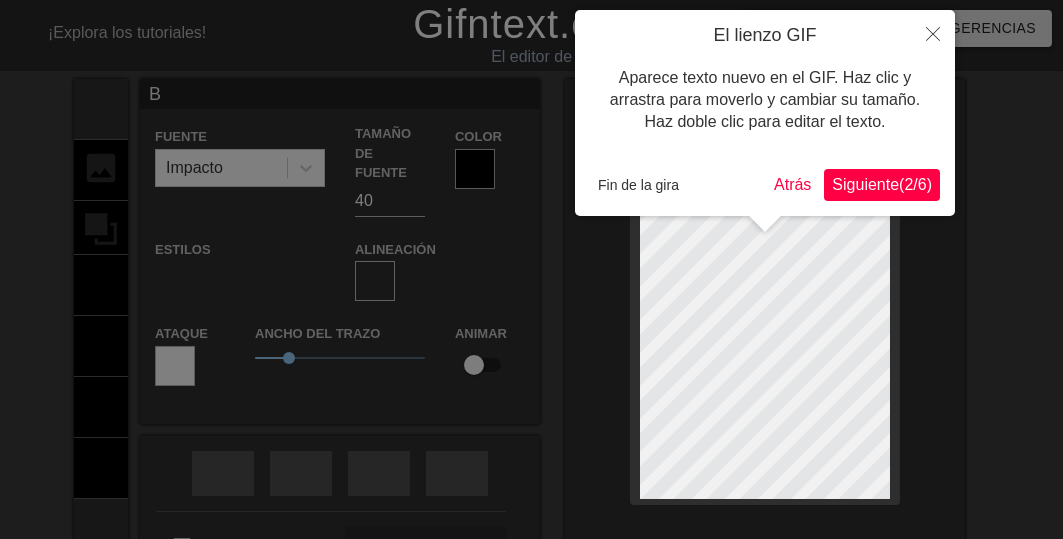 type on "Bu" 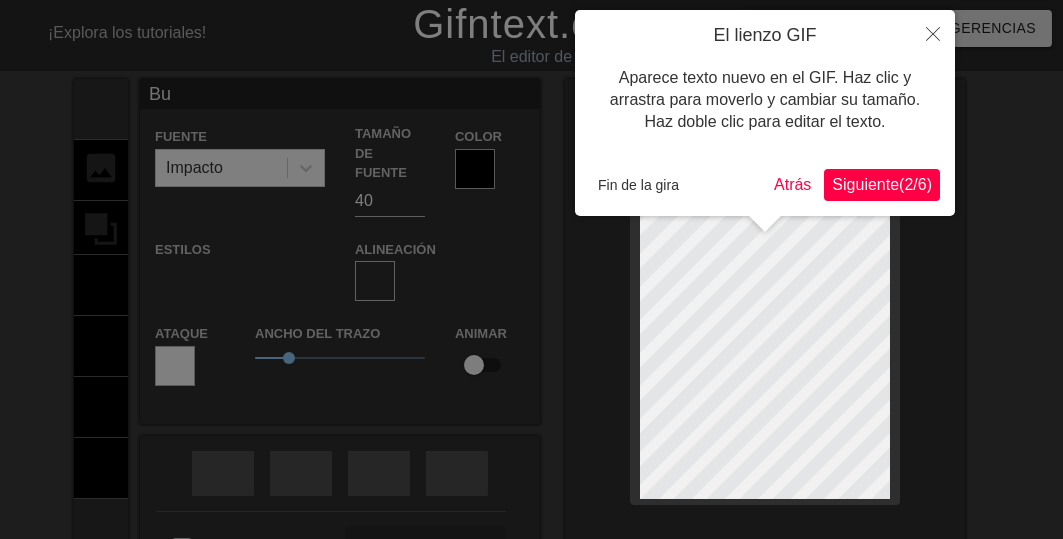 type on "Bue" 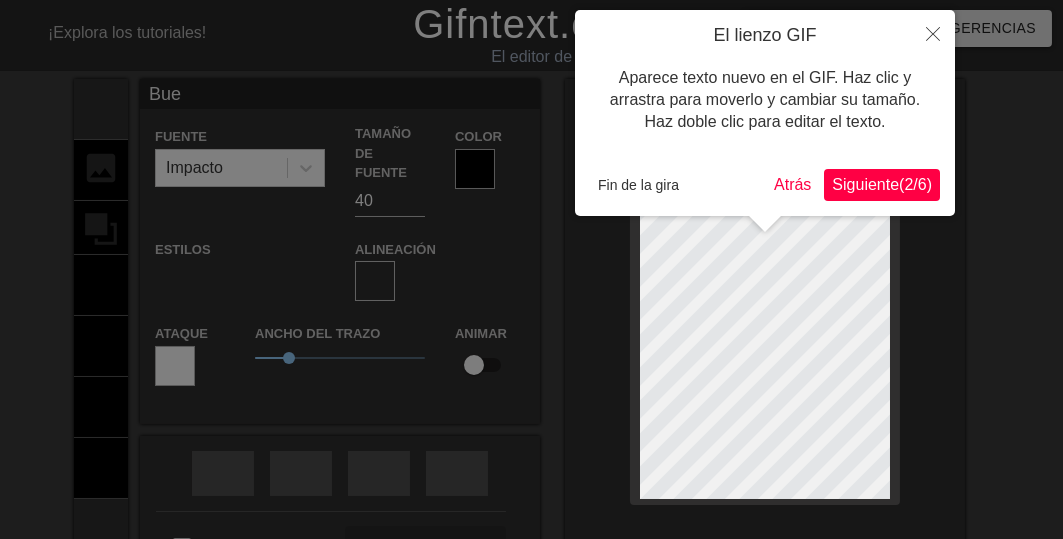 type on "Buen" 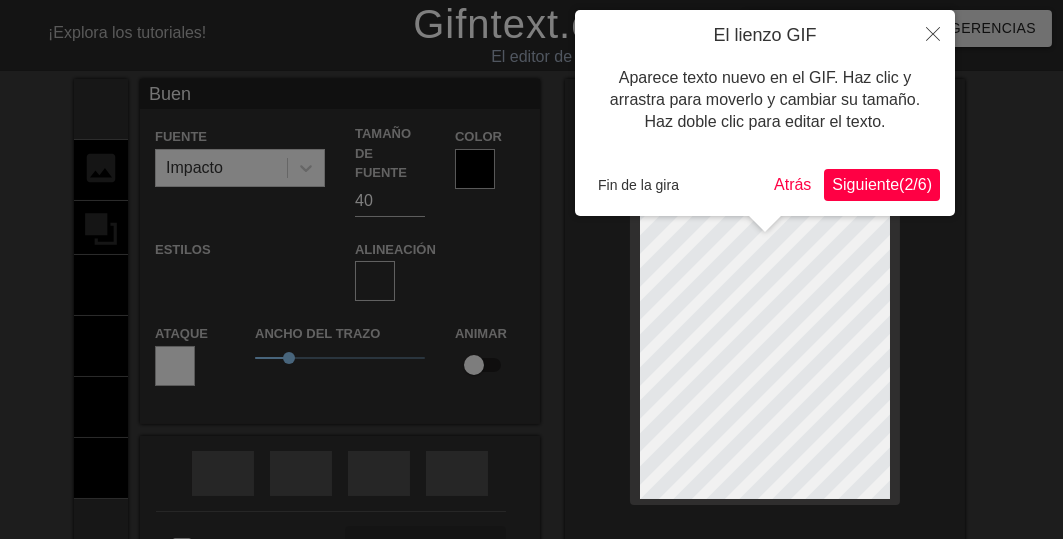 scroll, scrollTop: 3, scrollLeft: 3, axis: both 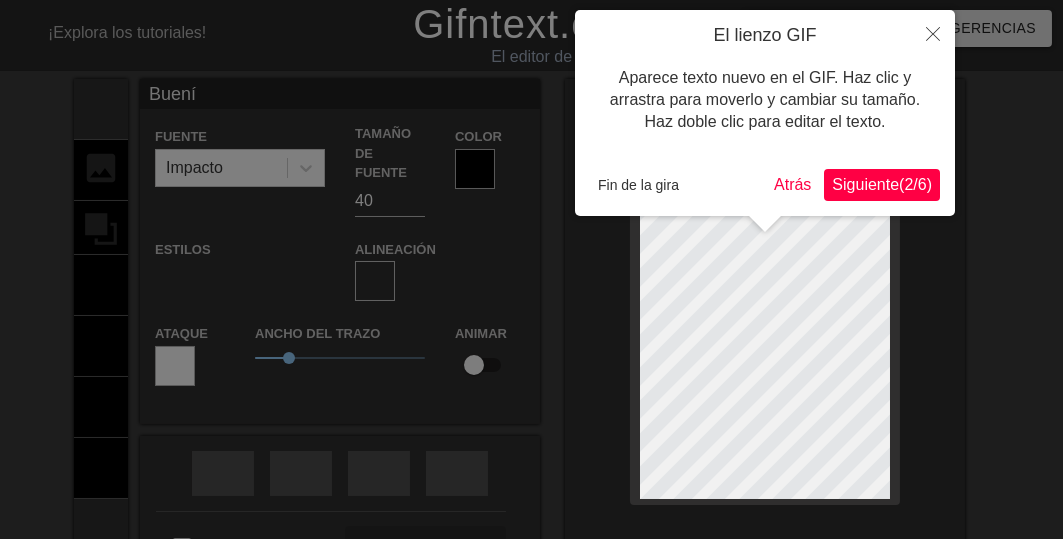 type on "Buenís" 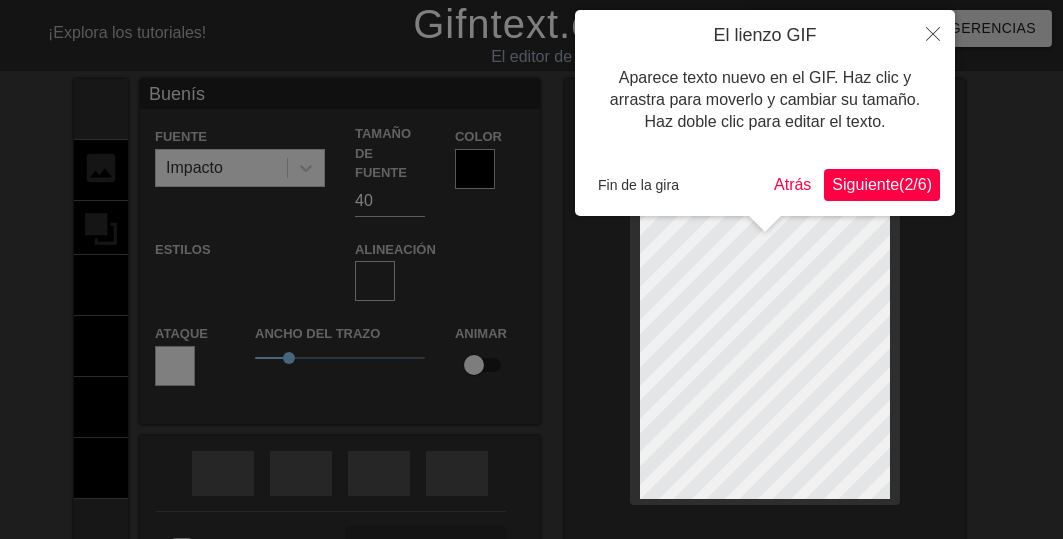 type on "Buenísi" 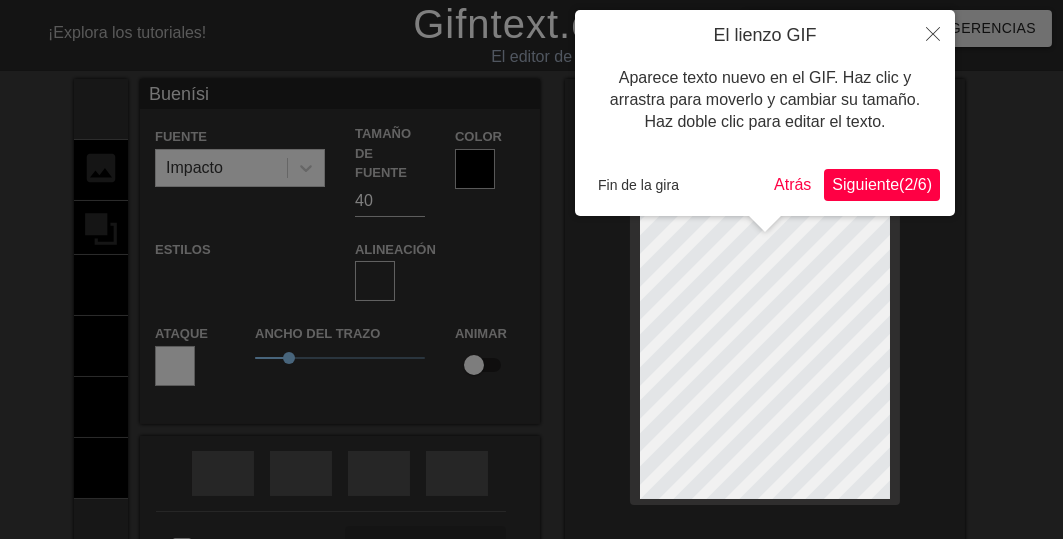 type on "Buenísim" 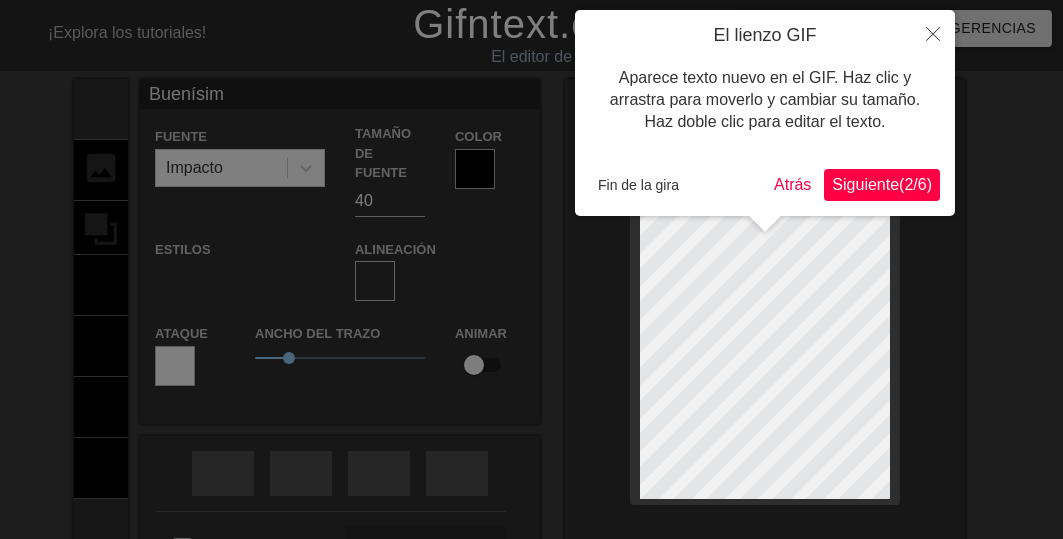 type on "Buenísimo" 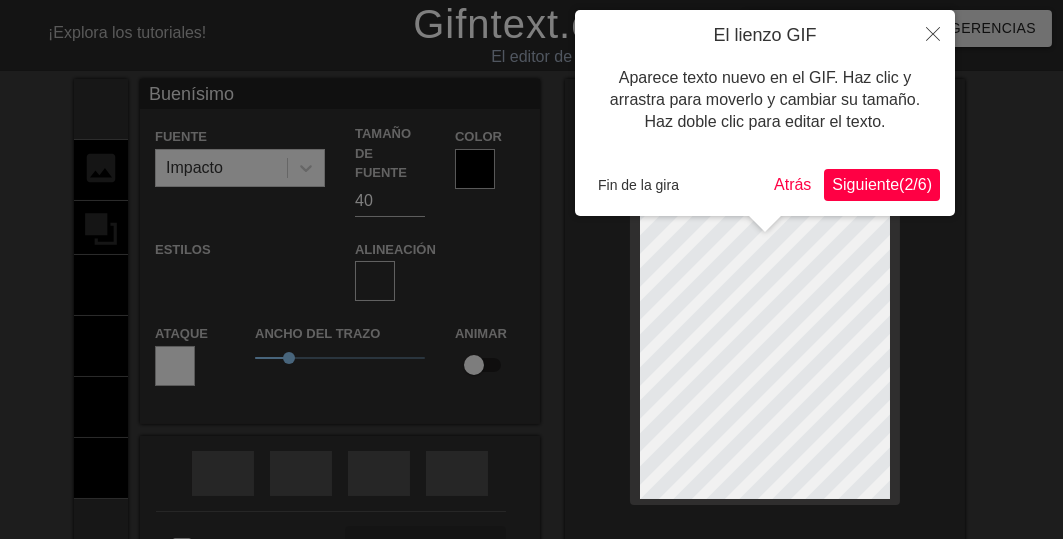 type on "Buenísimos" 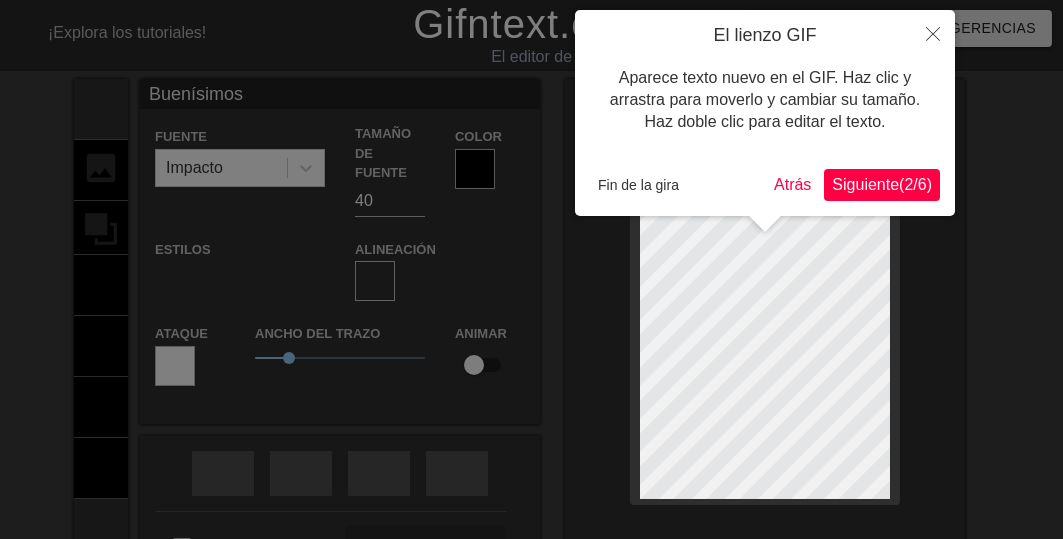 scroll, scrollTop: 3, scrollLeft: 5, axis: both 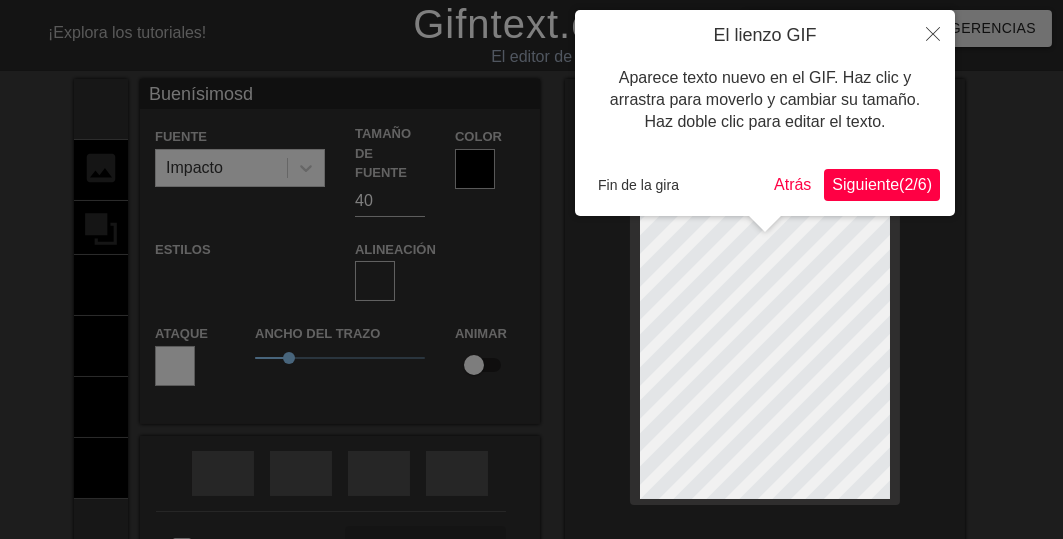 type on "Buenísimosdí" 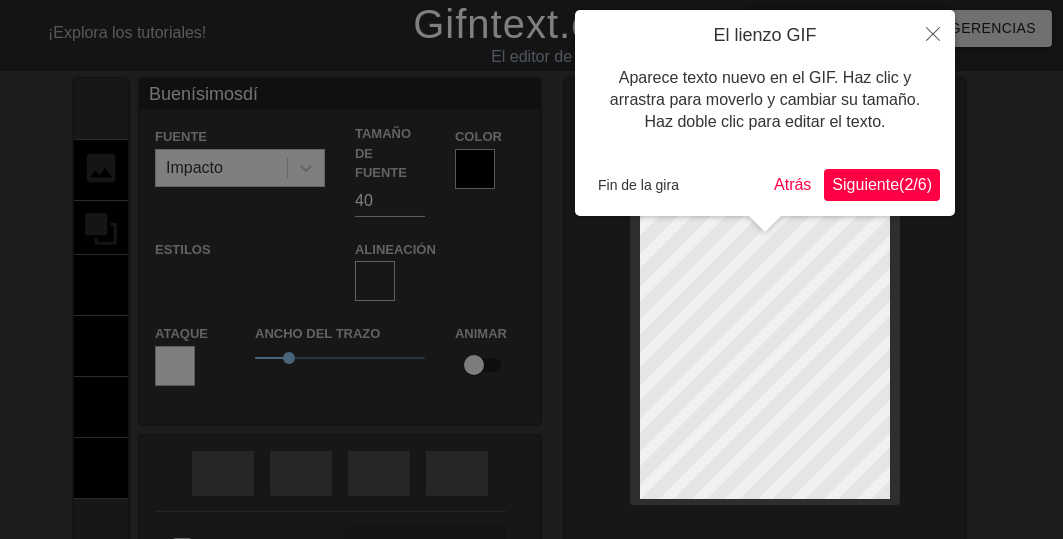 type on "Buenísimosdía" 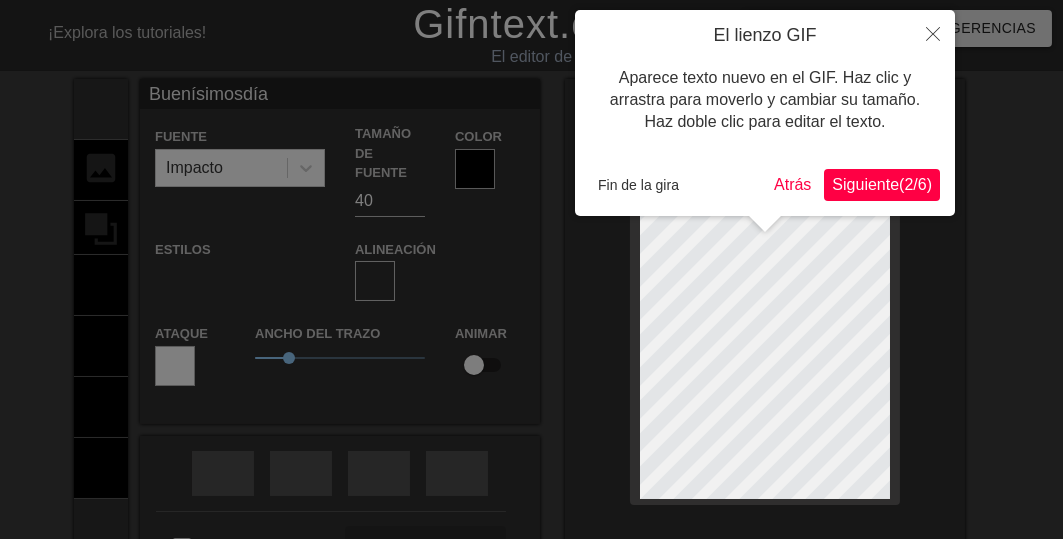 type on "Buenísimos
día" 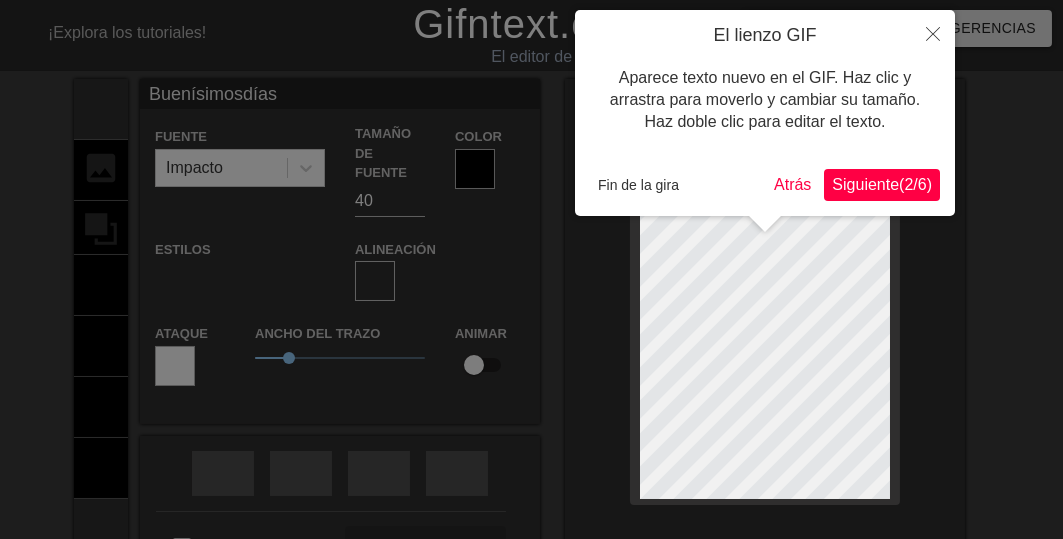 scroll, scrollTop: 3, scrollLeft: 2, axis: both 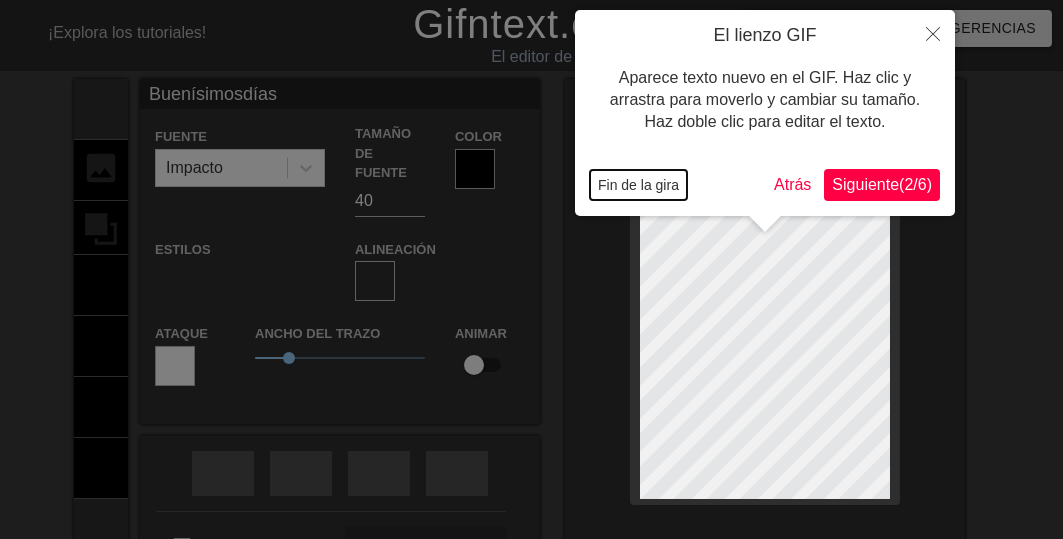 click on "Fin de la gira" at bounding box center [638, 185] 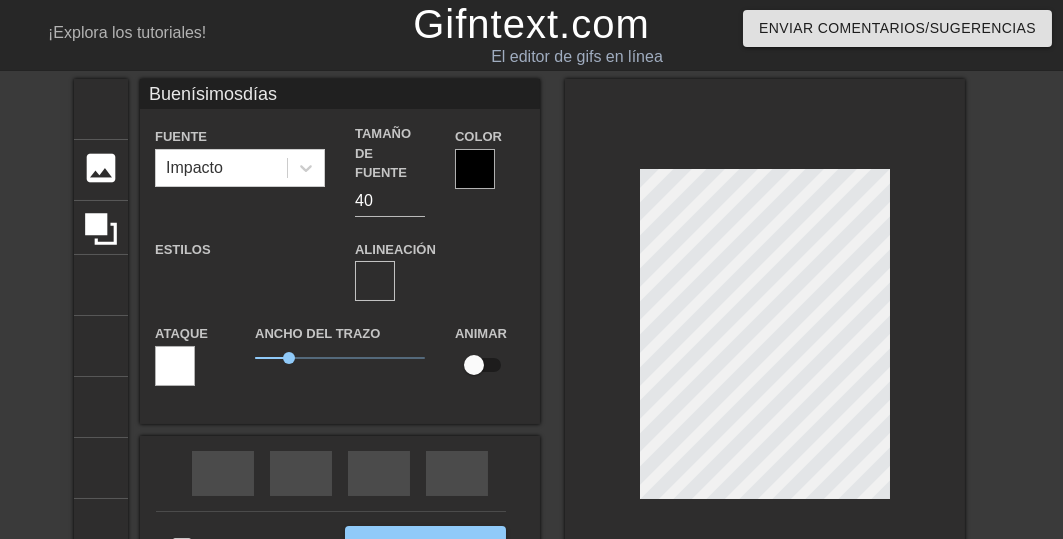 scroll, scrollTop: 4, scrollLeft: 2, axis: both 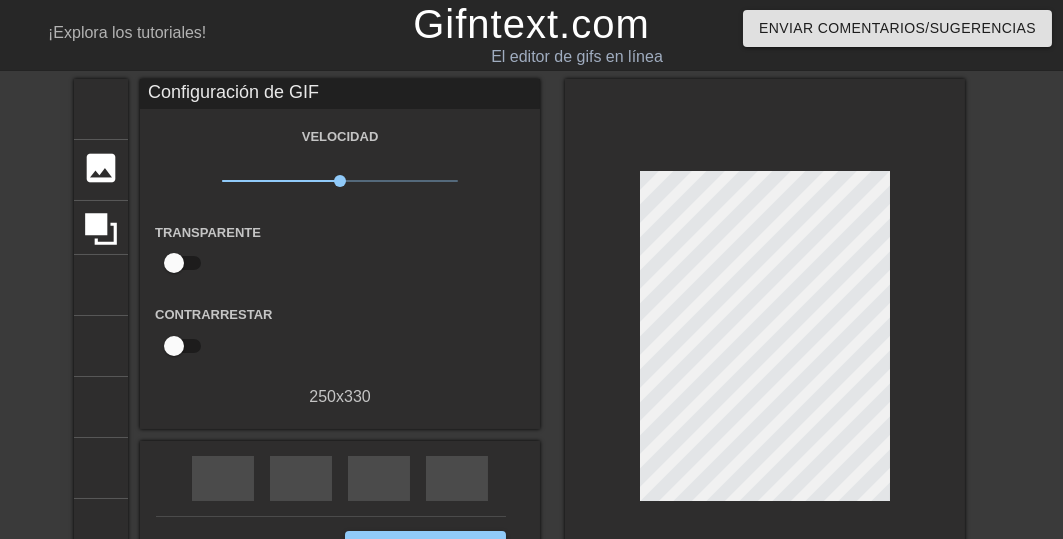 click on "título añadir_círculo imagen añadir_círculo cultivo tamaño de la foto seleccionar grande ayuda teclado Configuración de GIF Velocidad vídeo en cámara lenta x1.00 velocidad Transparente ayuda Contrarrestar 250  x  330 rebobinado rápido saltar_anterior flecha de reproducción saltar_siguiente Hacer privado Generar GIF doble_flecha" at bounding box center (531, 341) 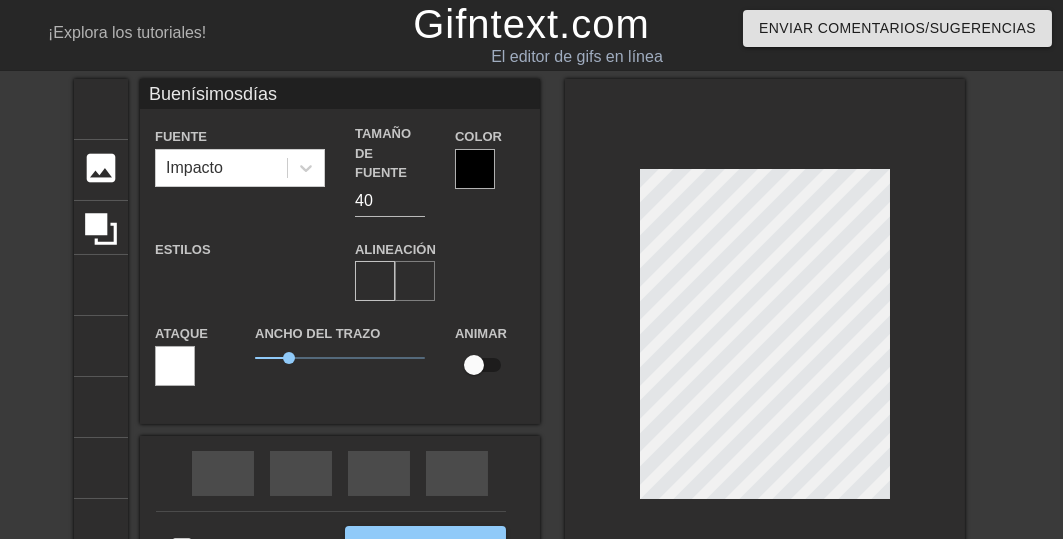 click on "formato_alinear_centrar" at bounding box center (679, 281) 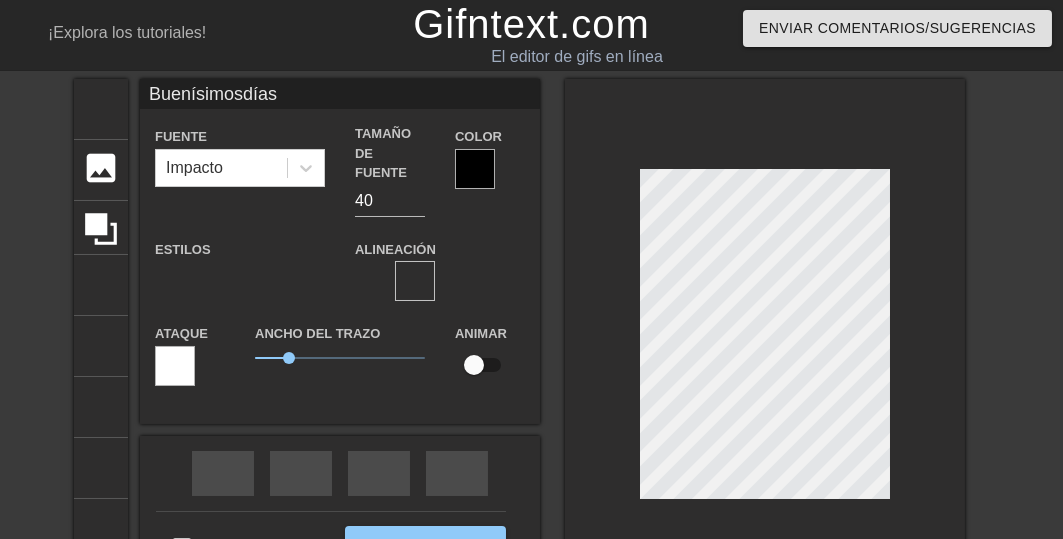 click on "título añadir_círculo imagen añadir_círculo cultivo tamaño de la foto seleccionar grande ayuda teclado Buenísimosdías Fuente Impacto Tamaño de fuente 40 Color Estilos formato_negrita formato_cursiva formato_subrayado Alineación formato_alinear_a_la_izquierda formato_alinear_centrar formato_alinear_a_la_derecha formato_alinear_justificar Ataque Ancho del trazo 1 Animar rebobinado rápido saltar_anterior flecha de reproducción saltar_siguiente Hacer privado Generar GIF doble_flecha" at bounding box center (531, 339) 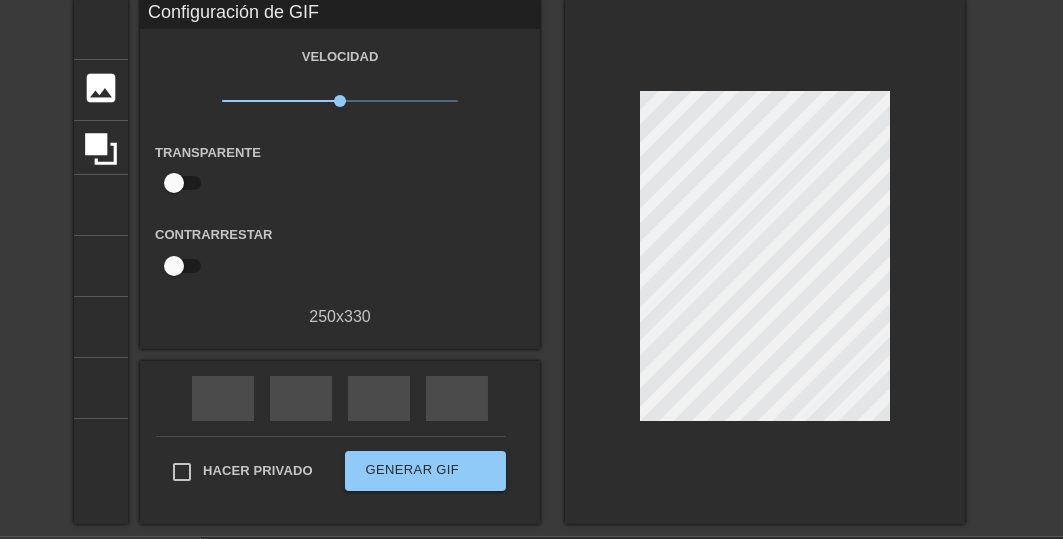 scroll, scrollTop: 160, scrollLeft: 0, axis: vertical 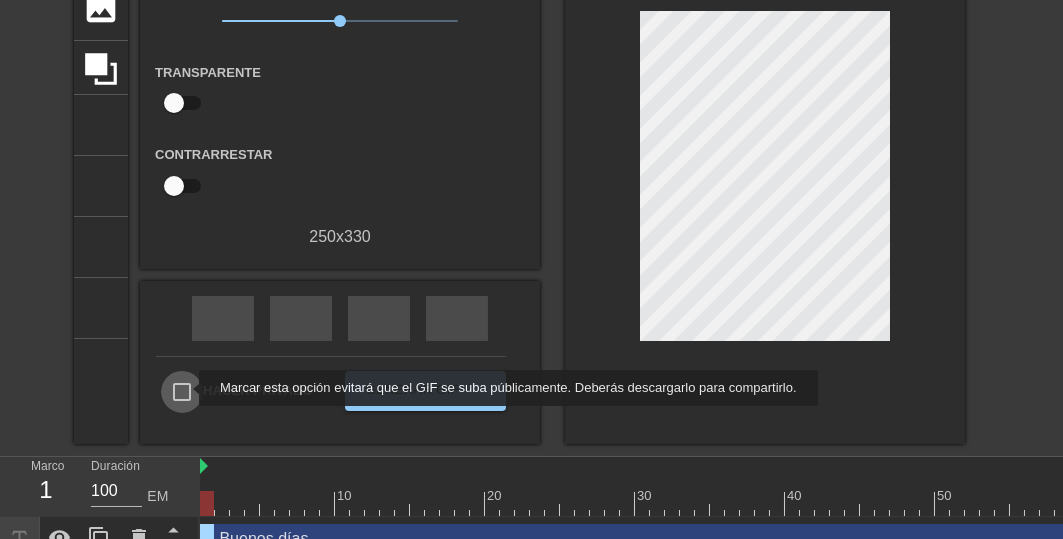 click on "Hacer privado" at bounding box center [182, 392] 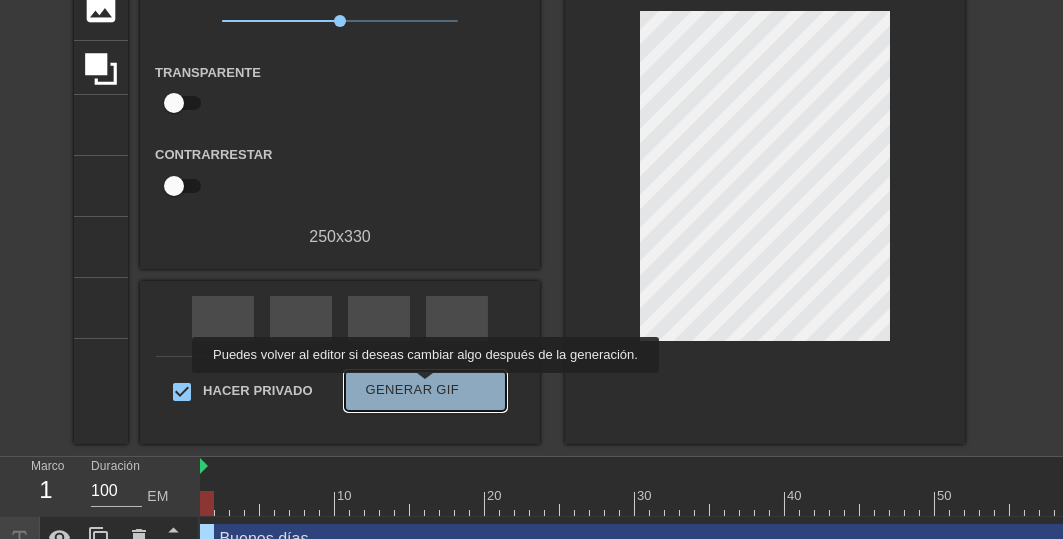 click on "Generar GIF" at bounding box center [413, 389] 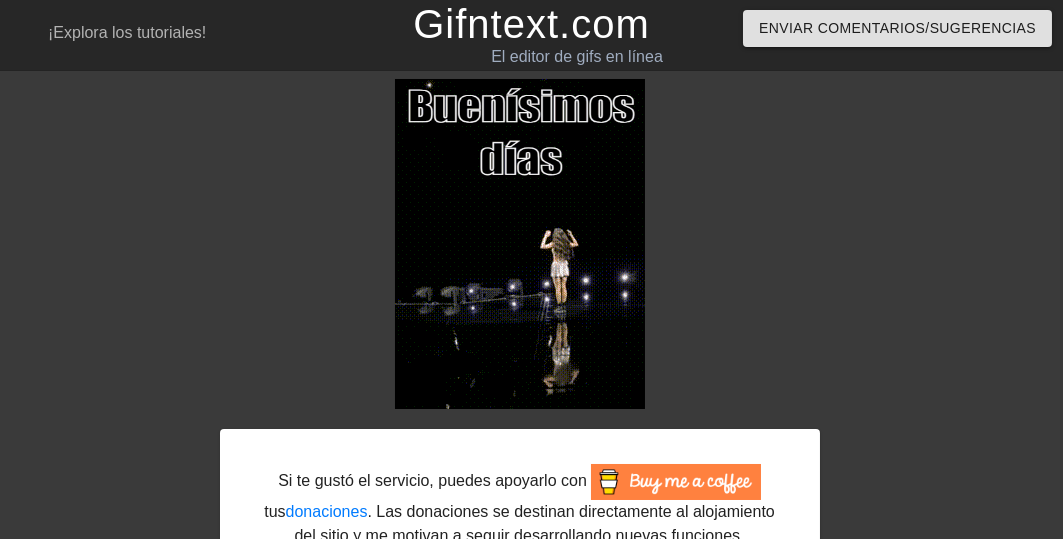 scroll, scrollTop: 144, scrollLeft: 0, axis: vertical 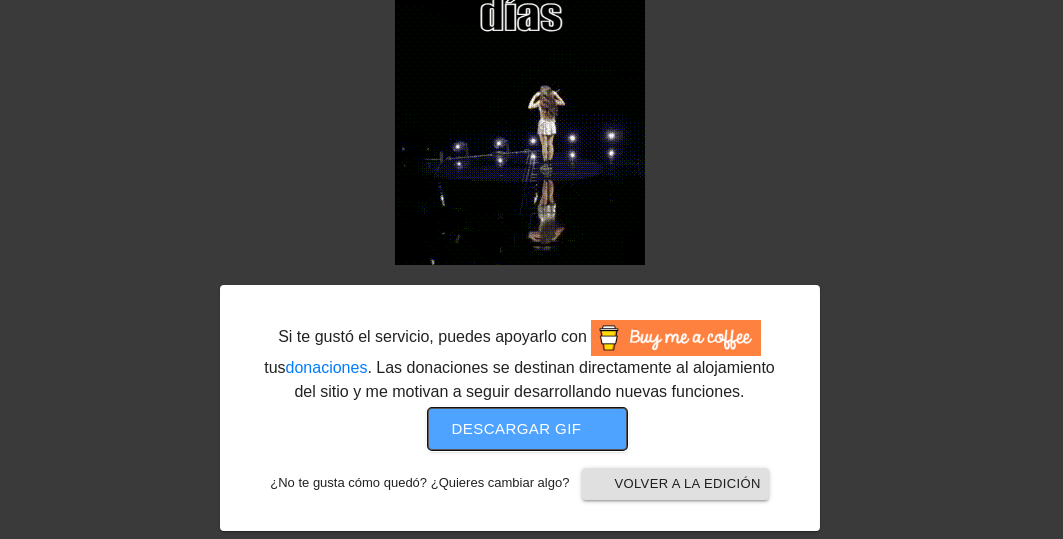 click on "Descargar gif" at bounding box center (517, 428) 